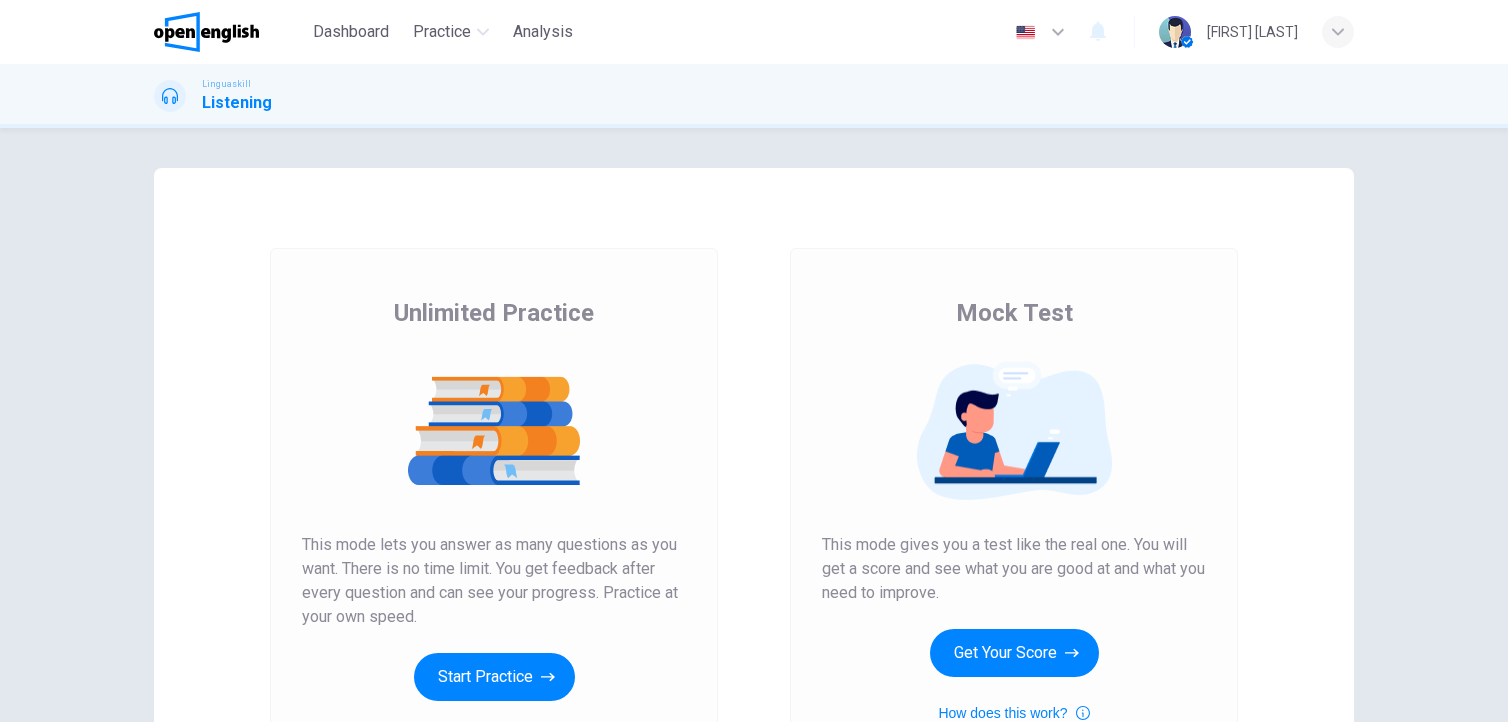 scroll, scrollTop: 0, scrollLeft: 0, axis: both 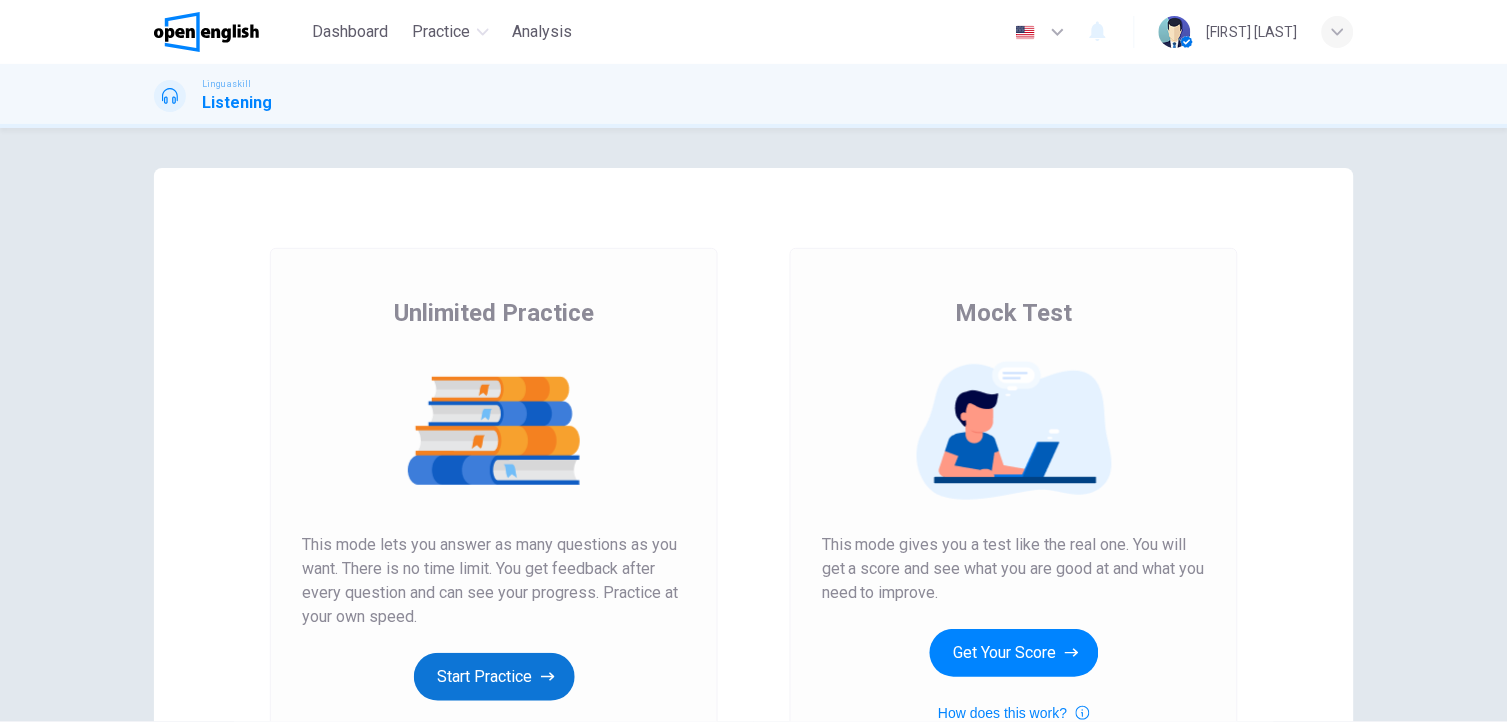 click 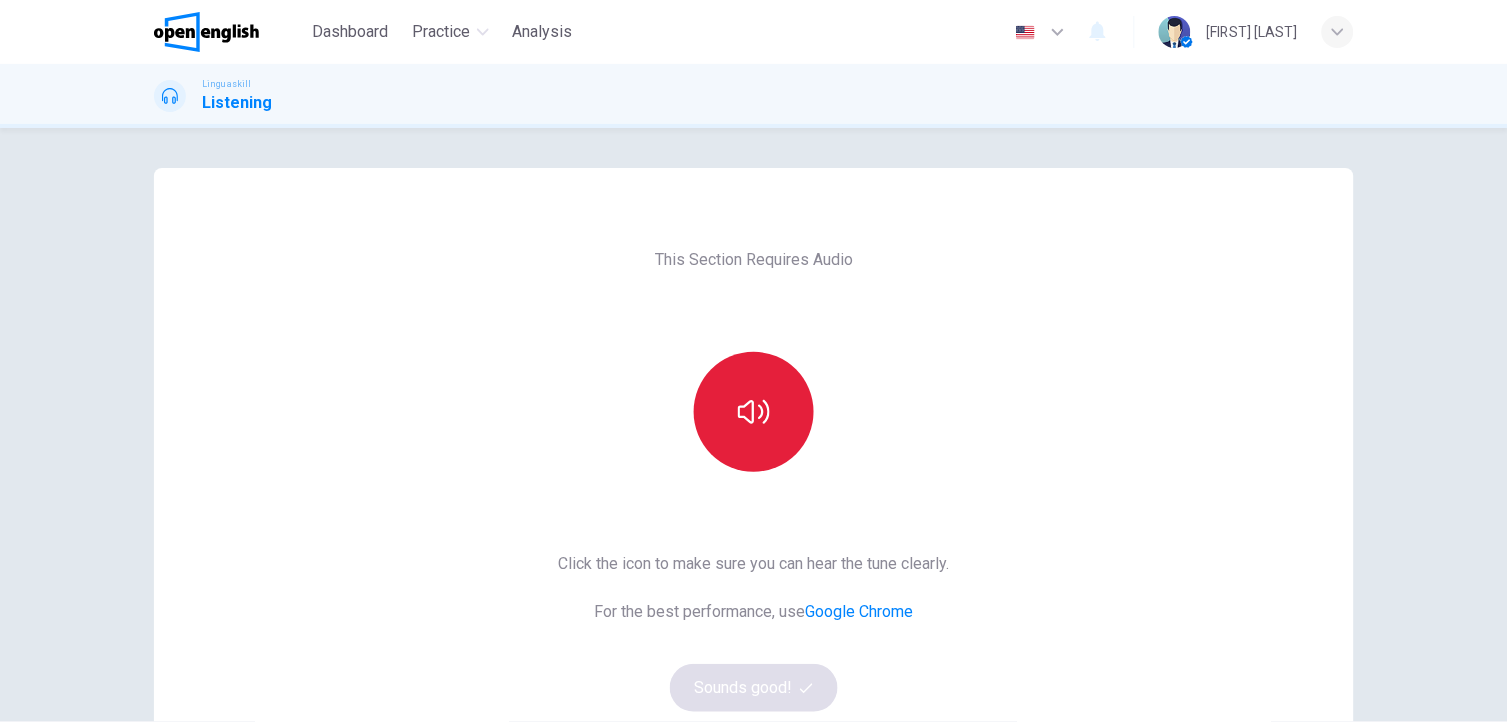 click at bounding box center [754, 412] 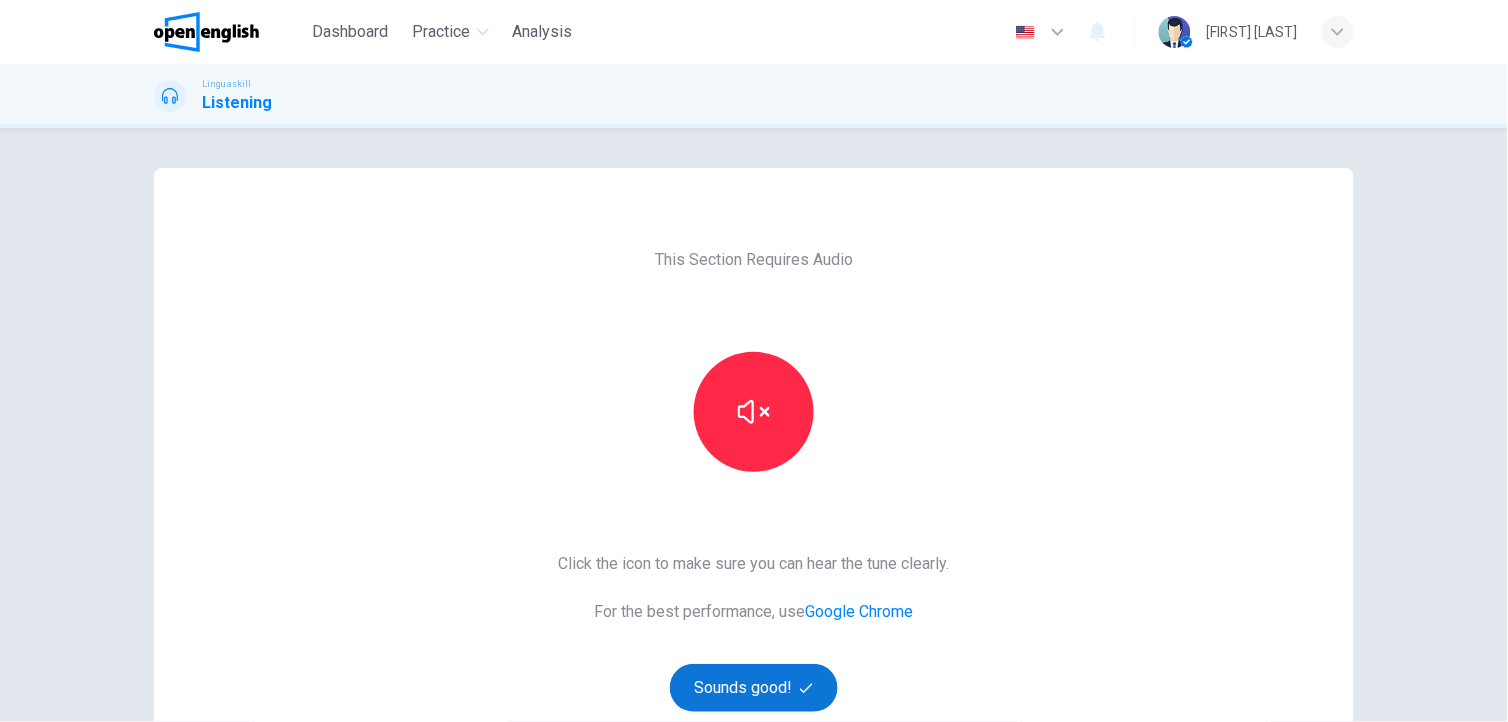 click on "Sounds good!" at bounding box center [754, 688] 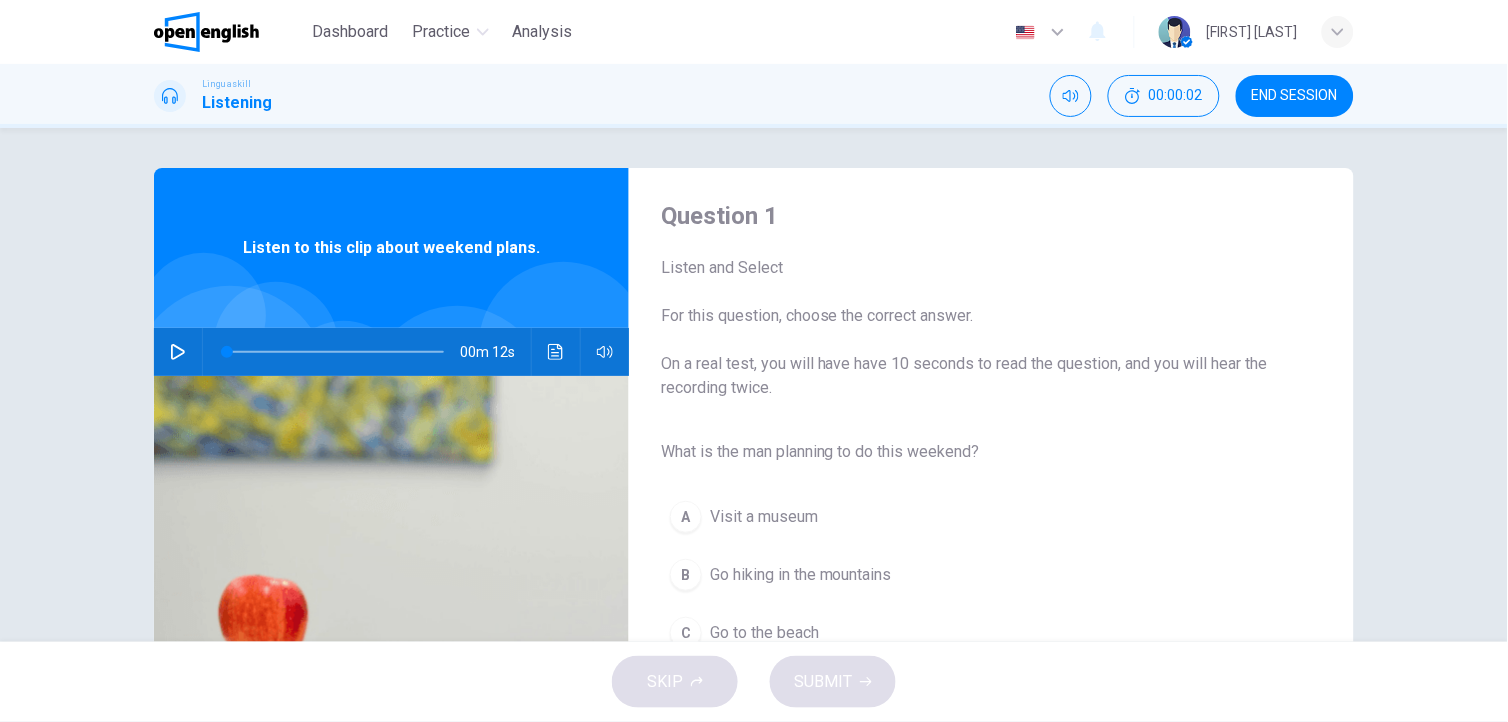 click 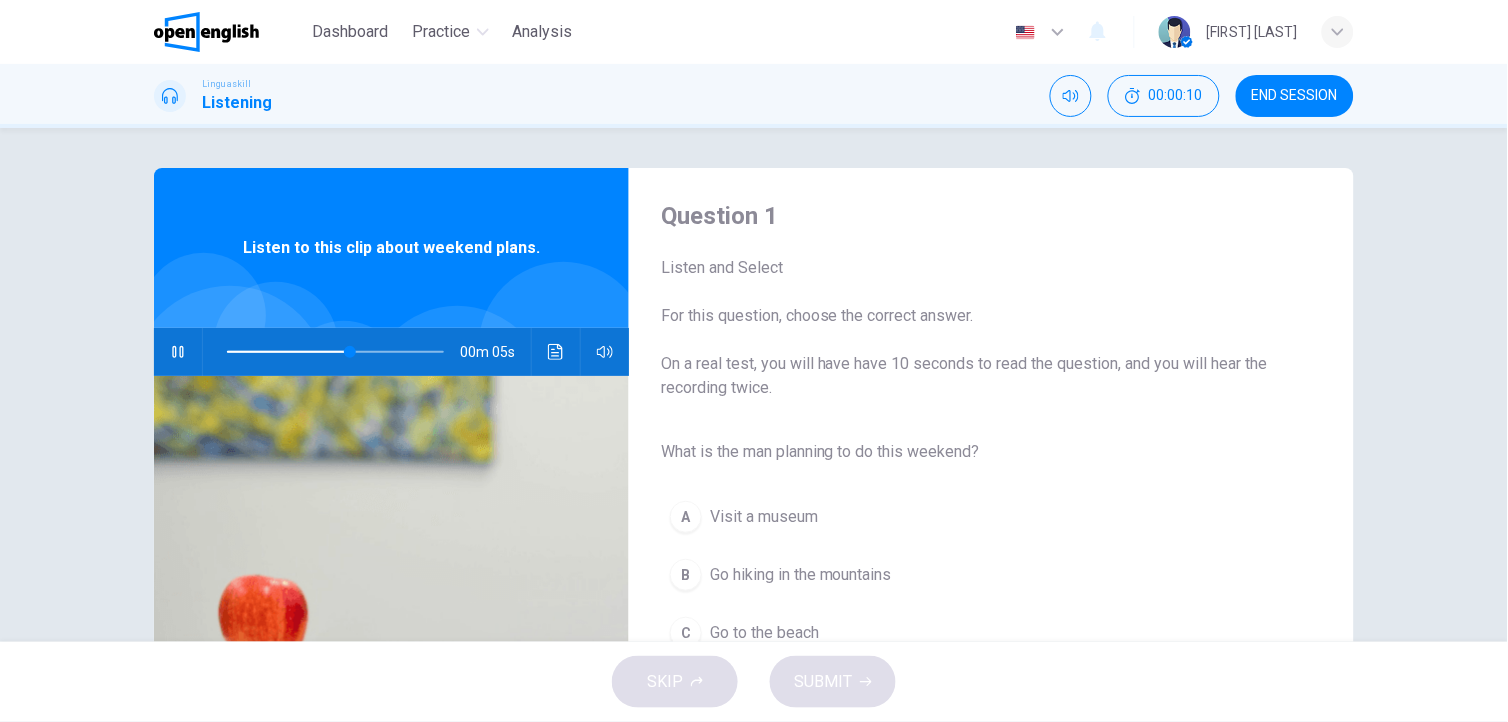 click on "Go hiking in the mountains" at bounding box center (801, 575) 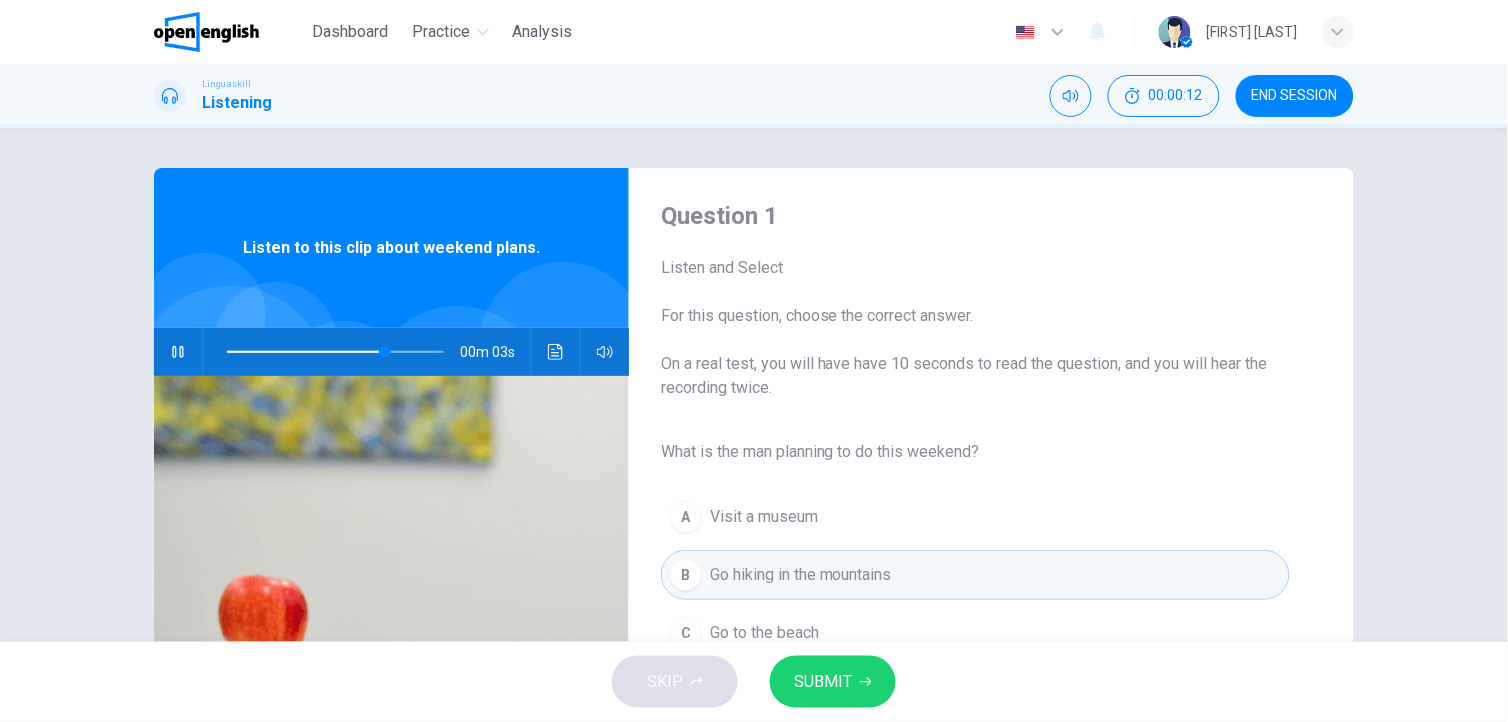 click on "SUBMIT" at bounding box center (823, 682) 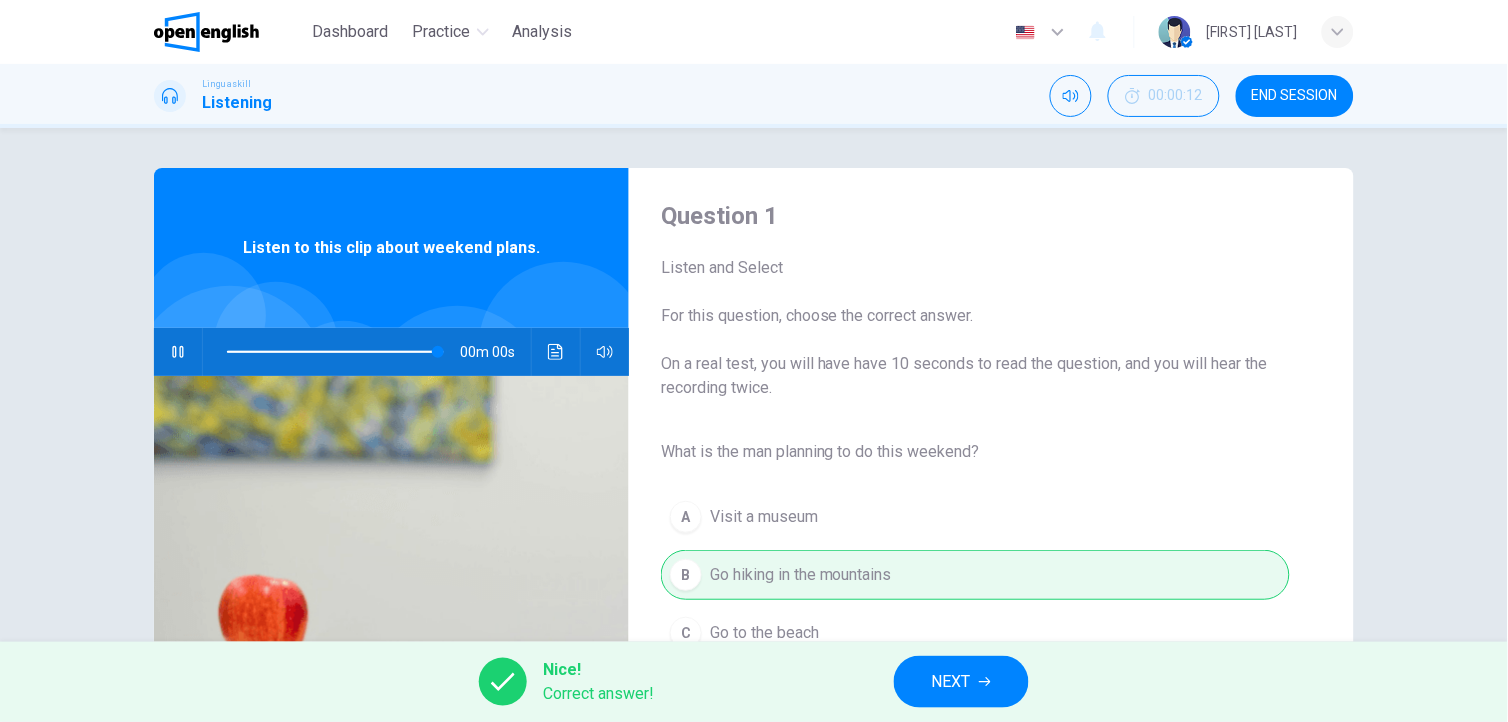 type on "*" 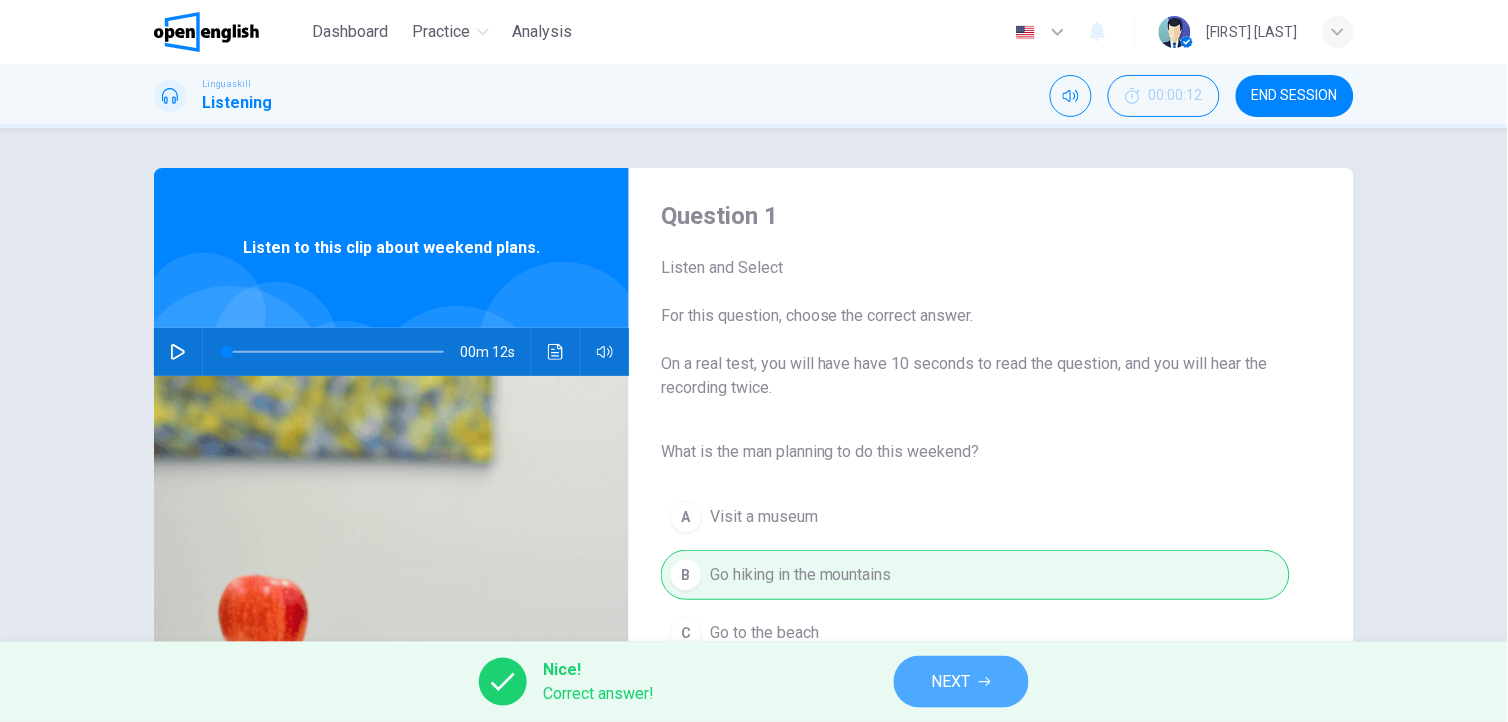 click 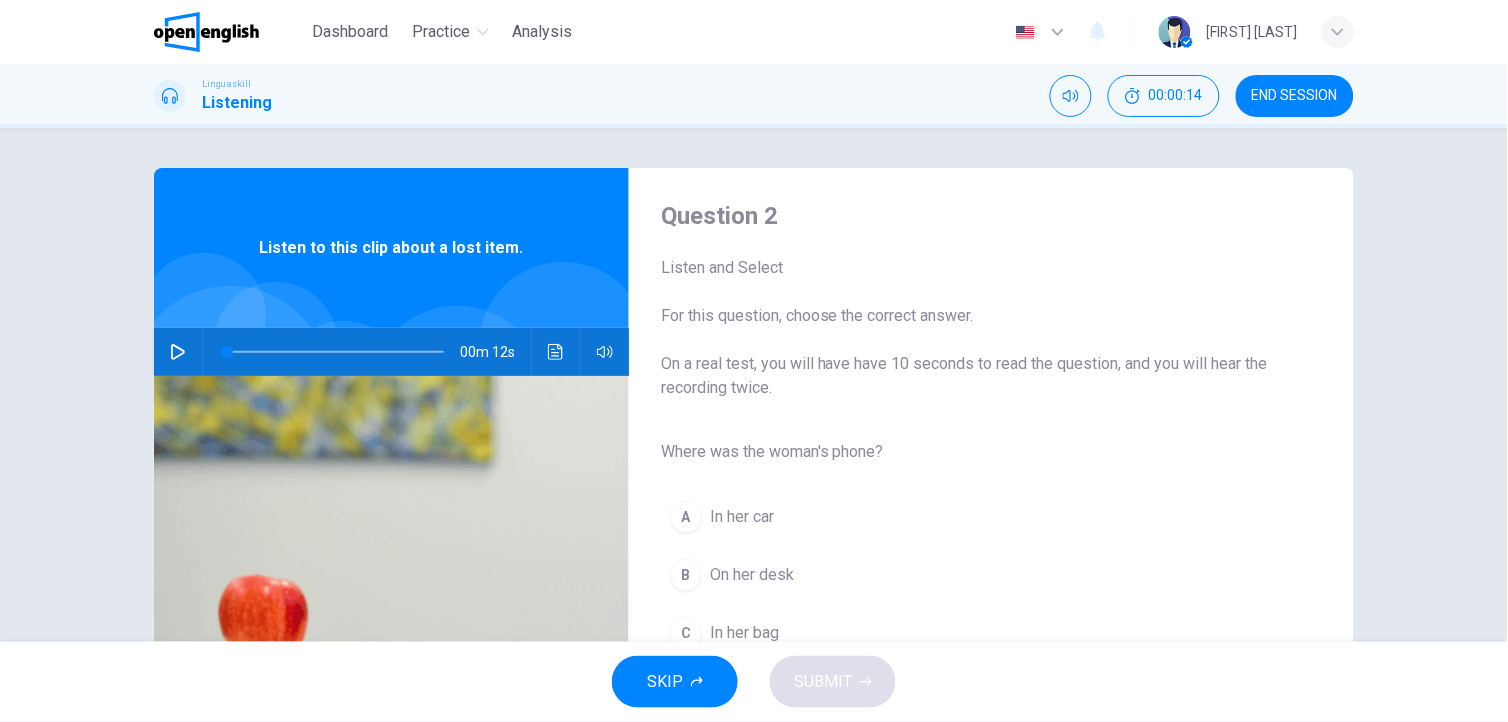 click at bounding box center [178, 352] 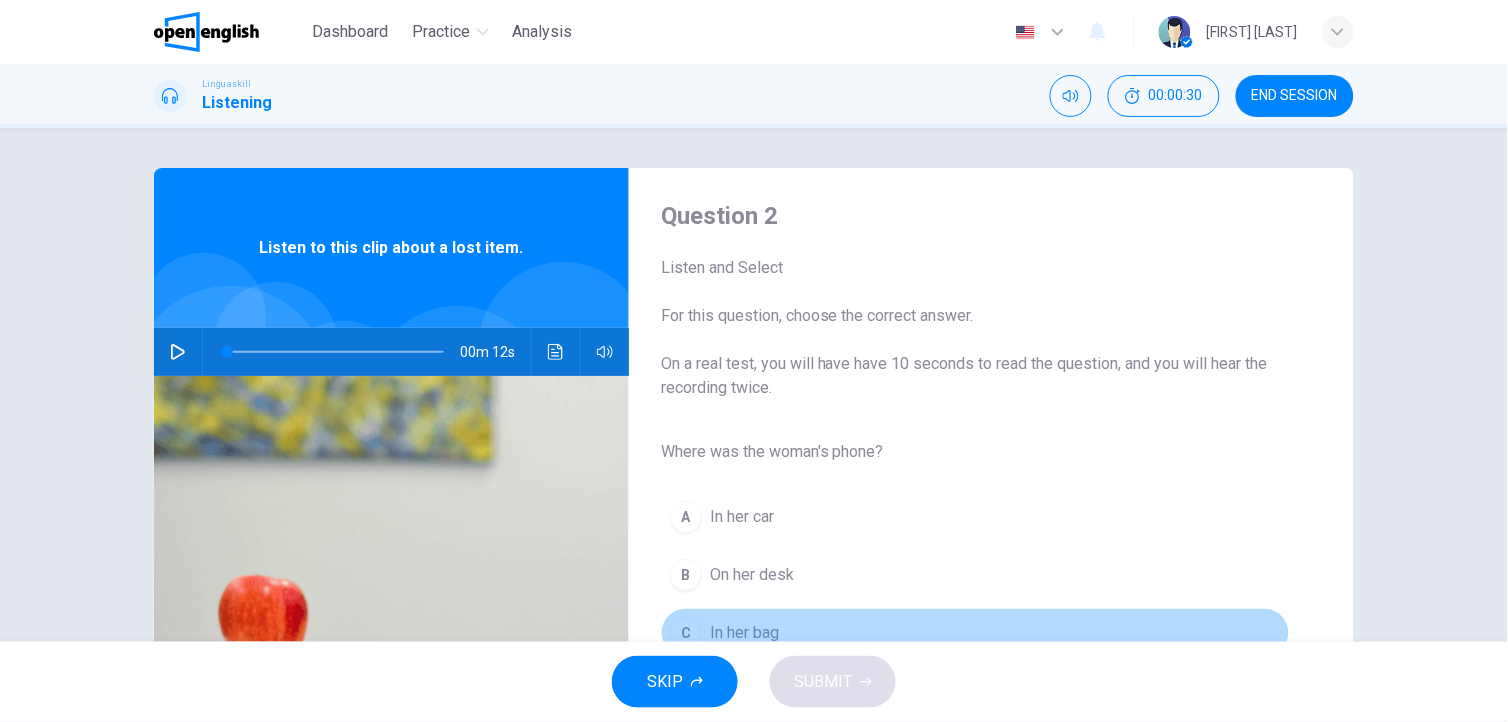click on "In her bag" at bounding box center (744, 633) 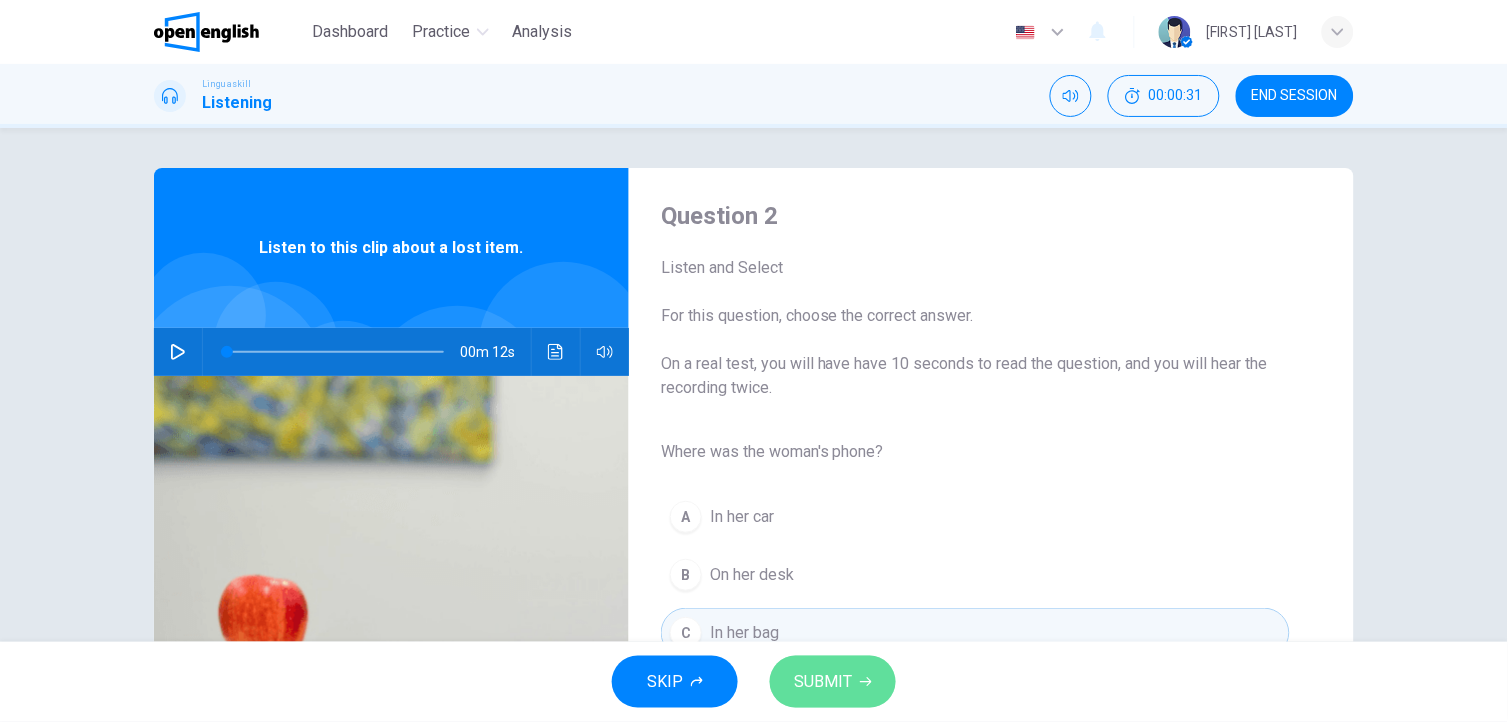 click on "SUBMIT" at bounding box center (823, 682) 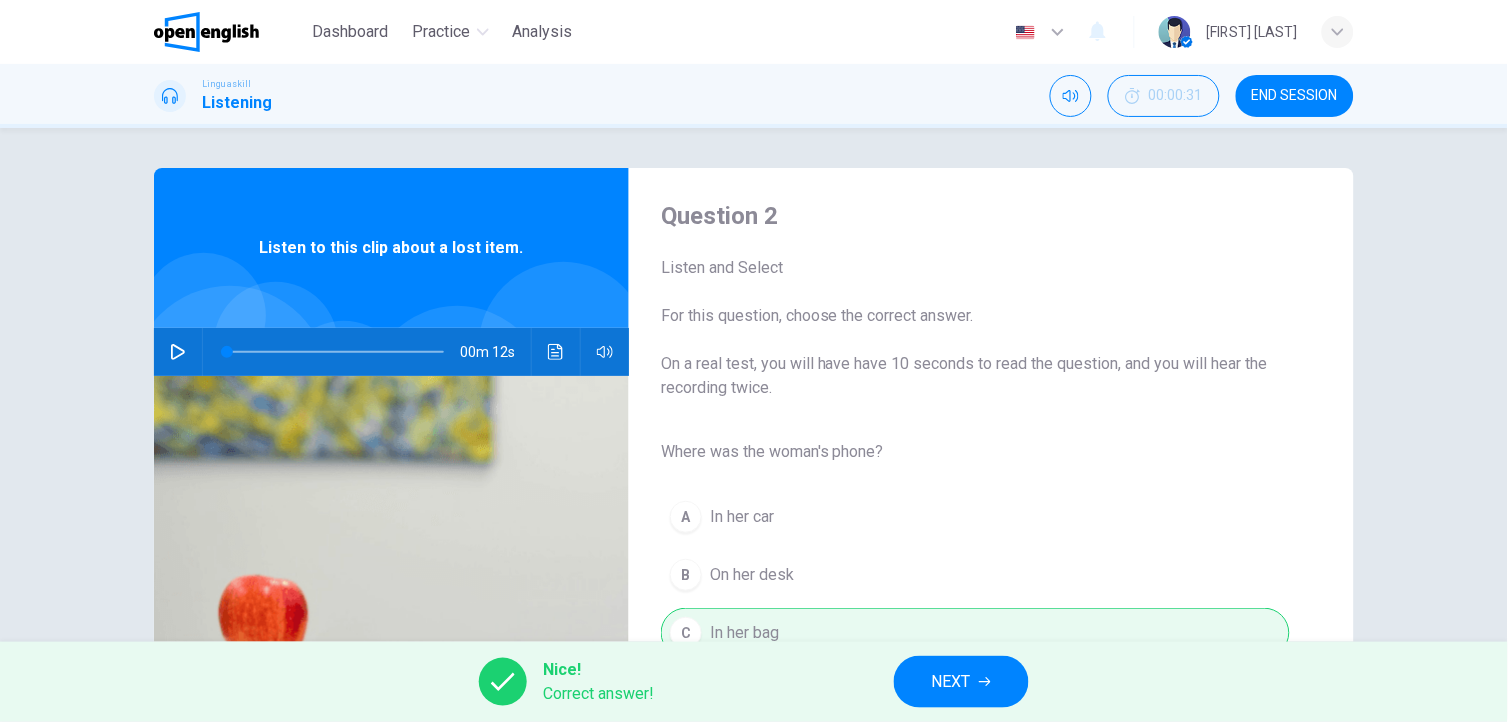 click 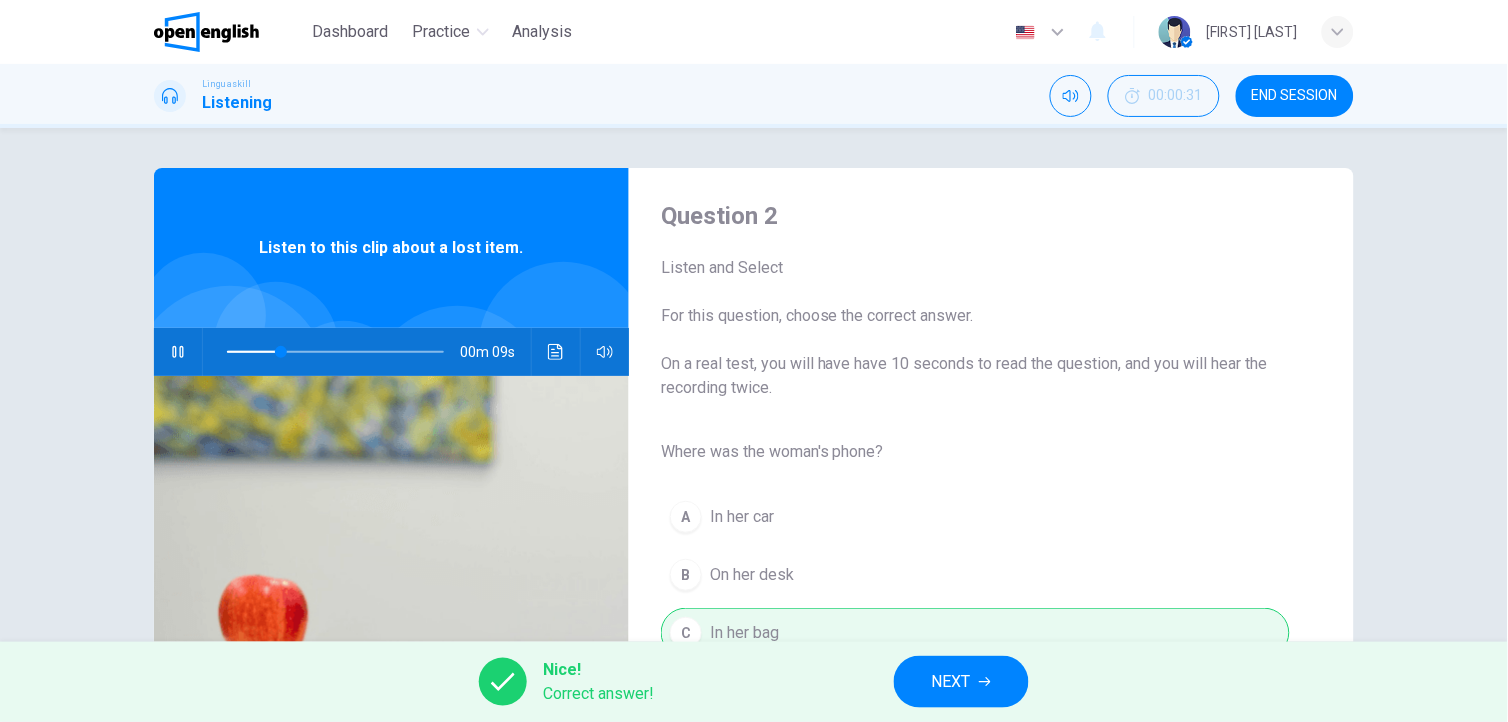 type on "**" 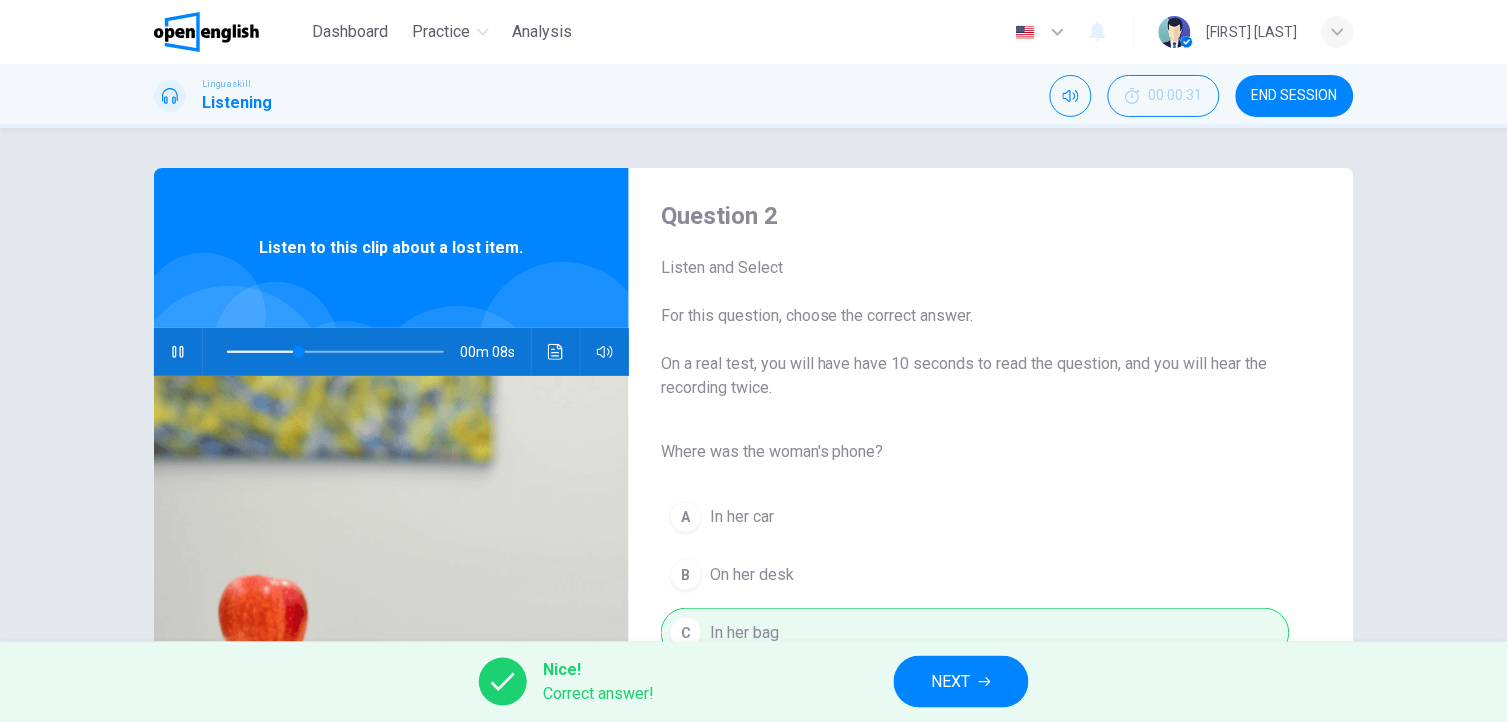 click on "NEXT" at bounding box center [951, 682] 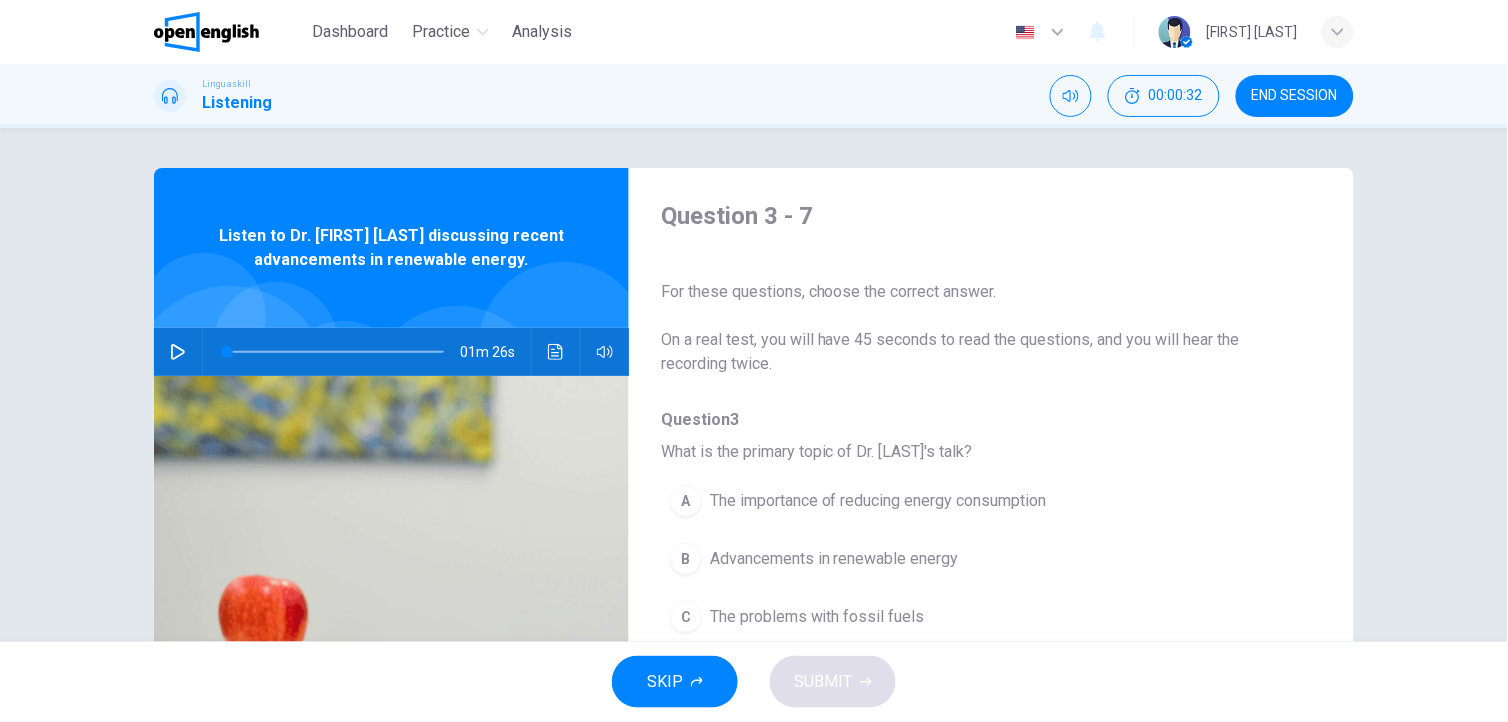 click 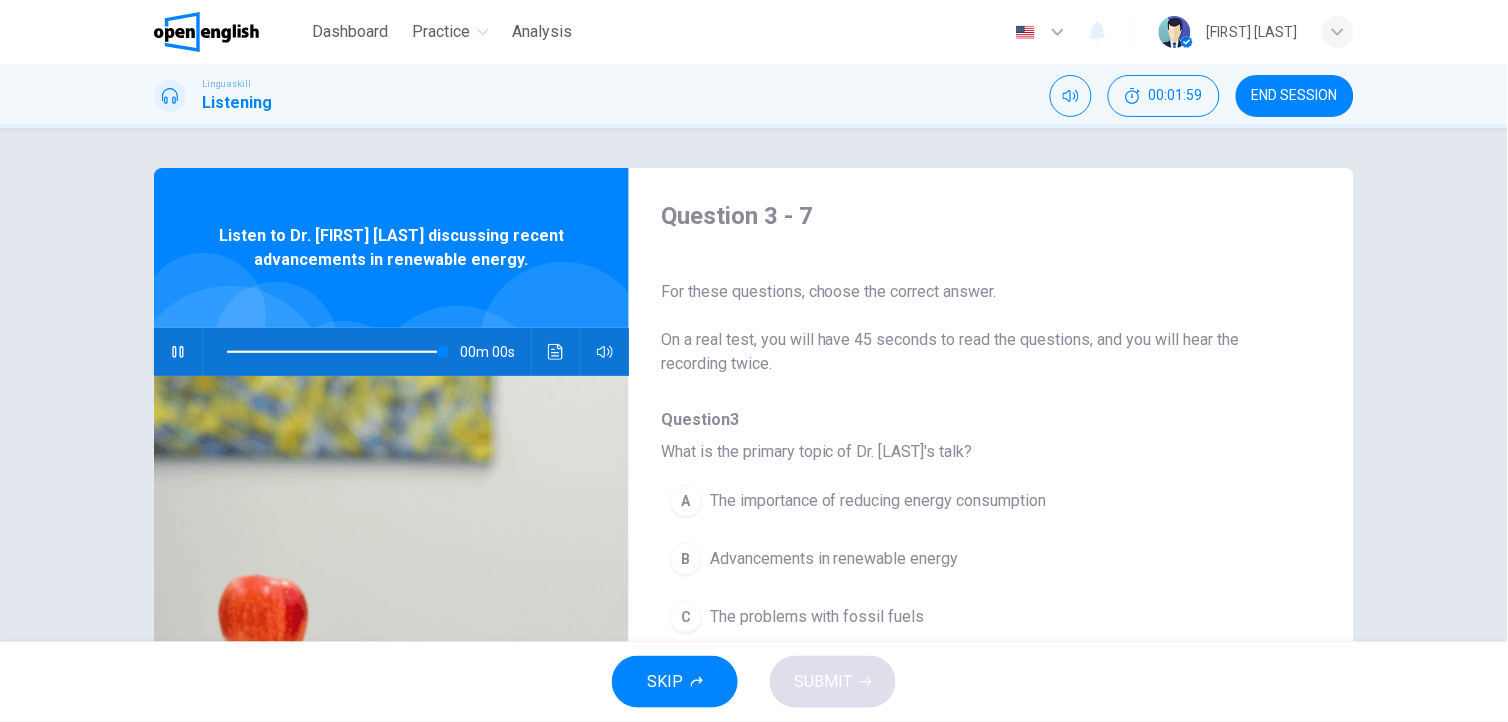 type on "*" 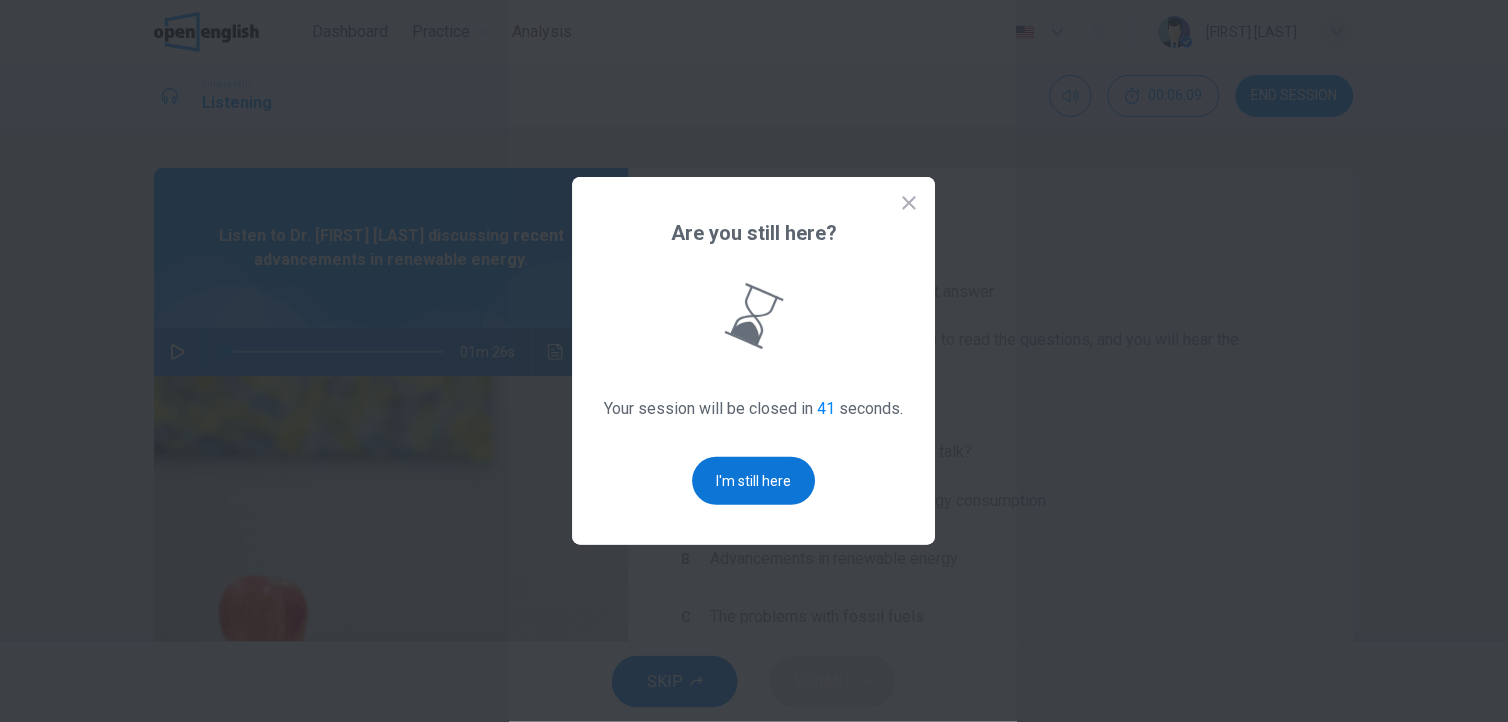click on "I'm still here" at bounding box center [754, 481] 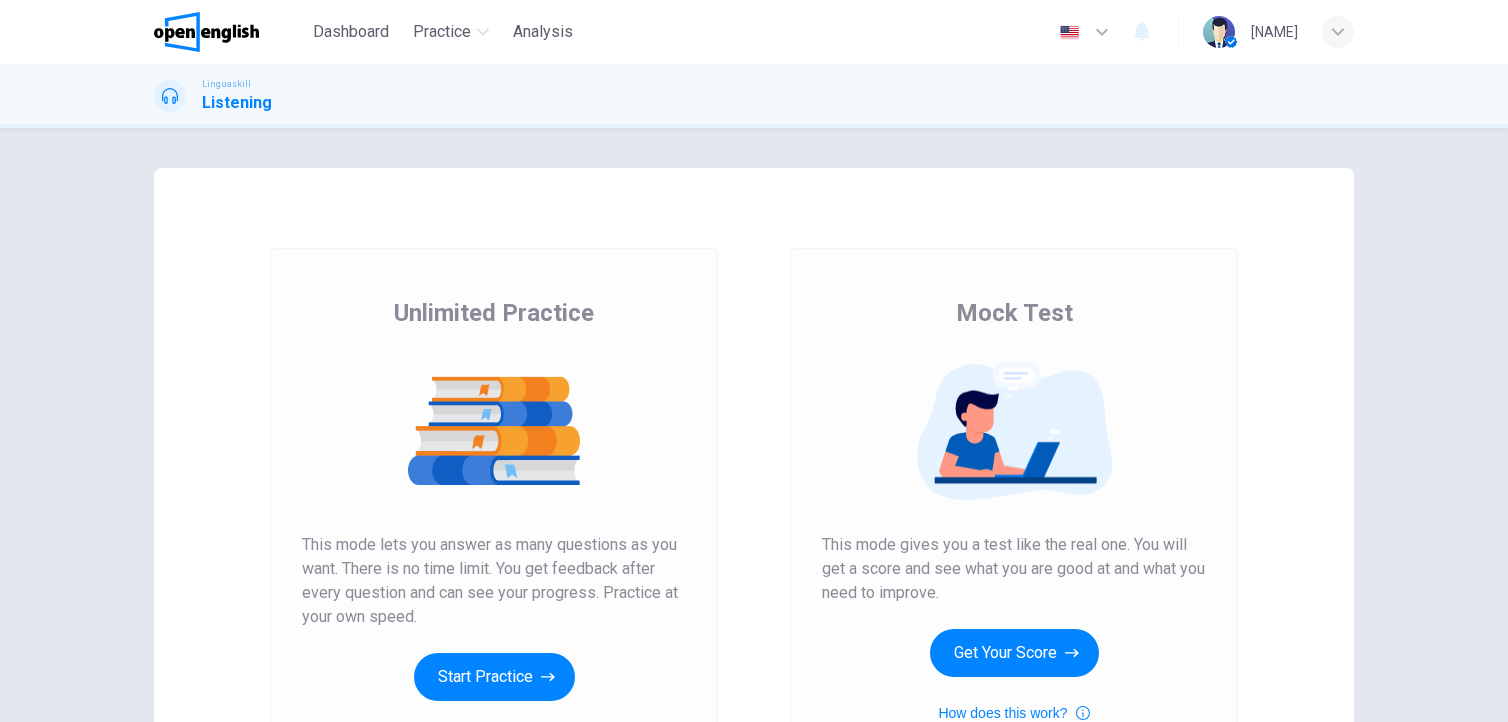scroll, scrollTop: 0, scrollLeft: 0, axis: both 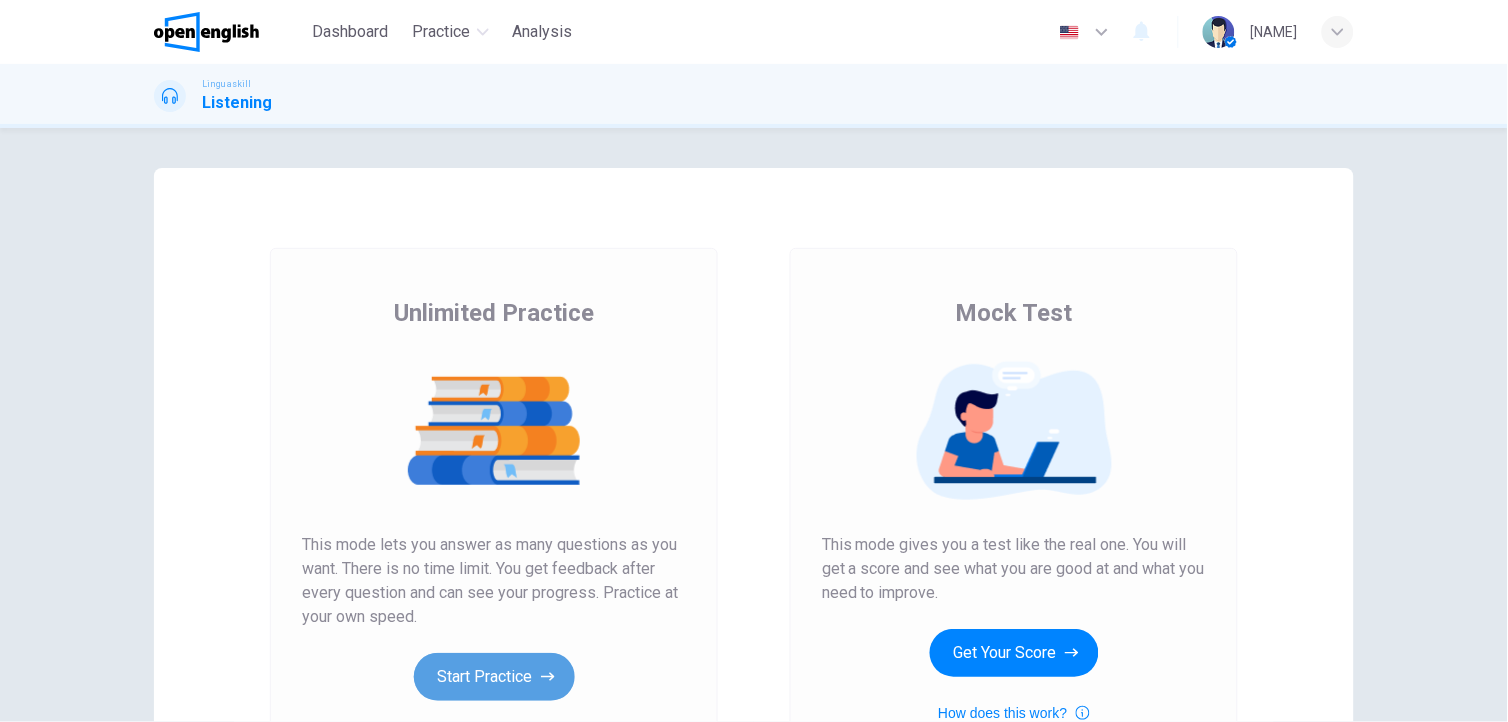 click on "Start Practice" at bounding box center (494, 677) 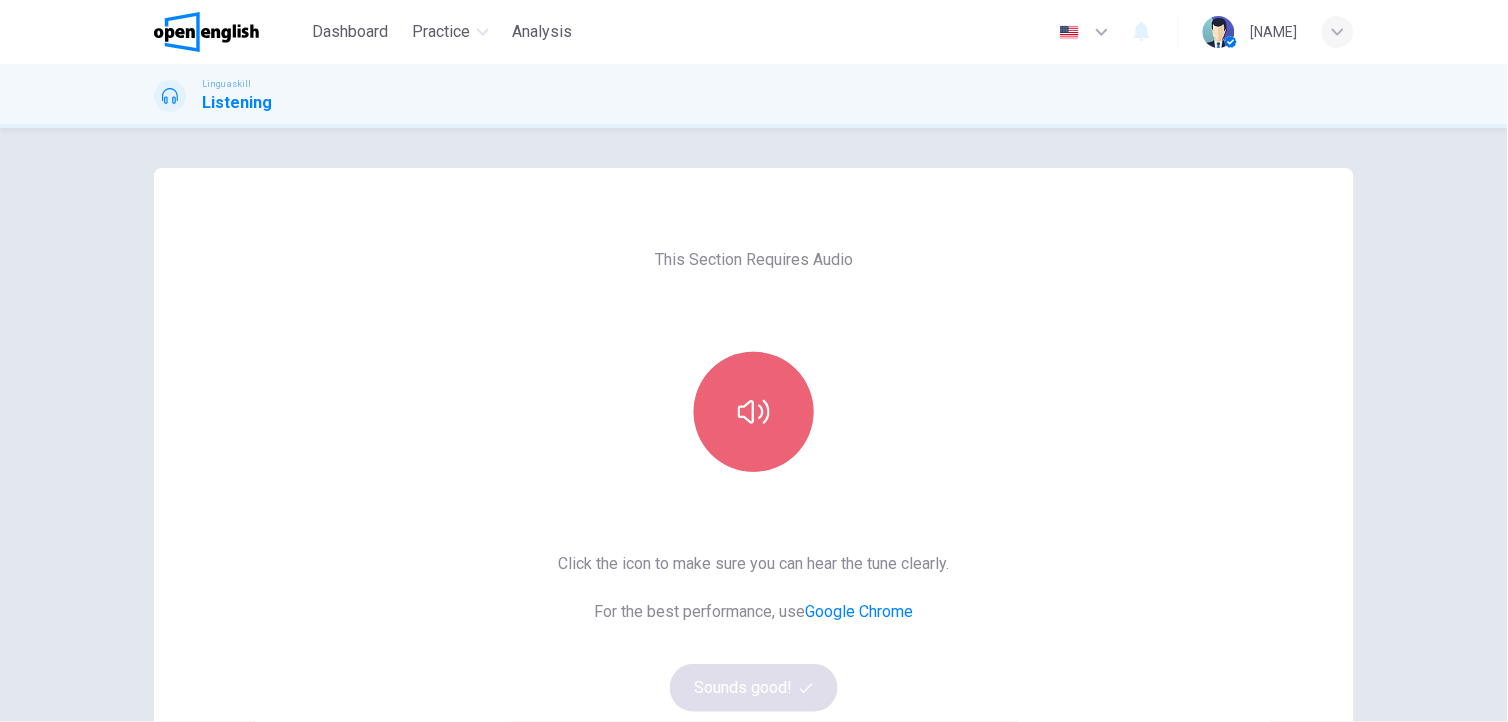 click at bounding box center [754, 412] 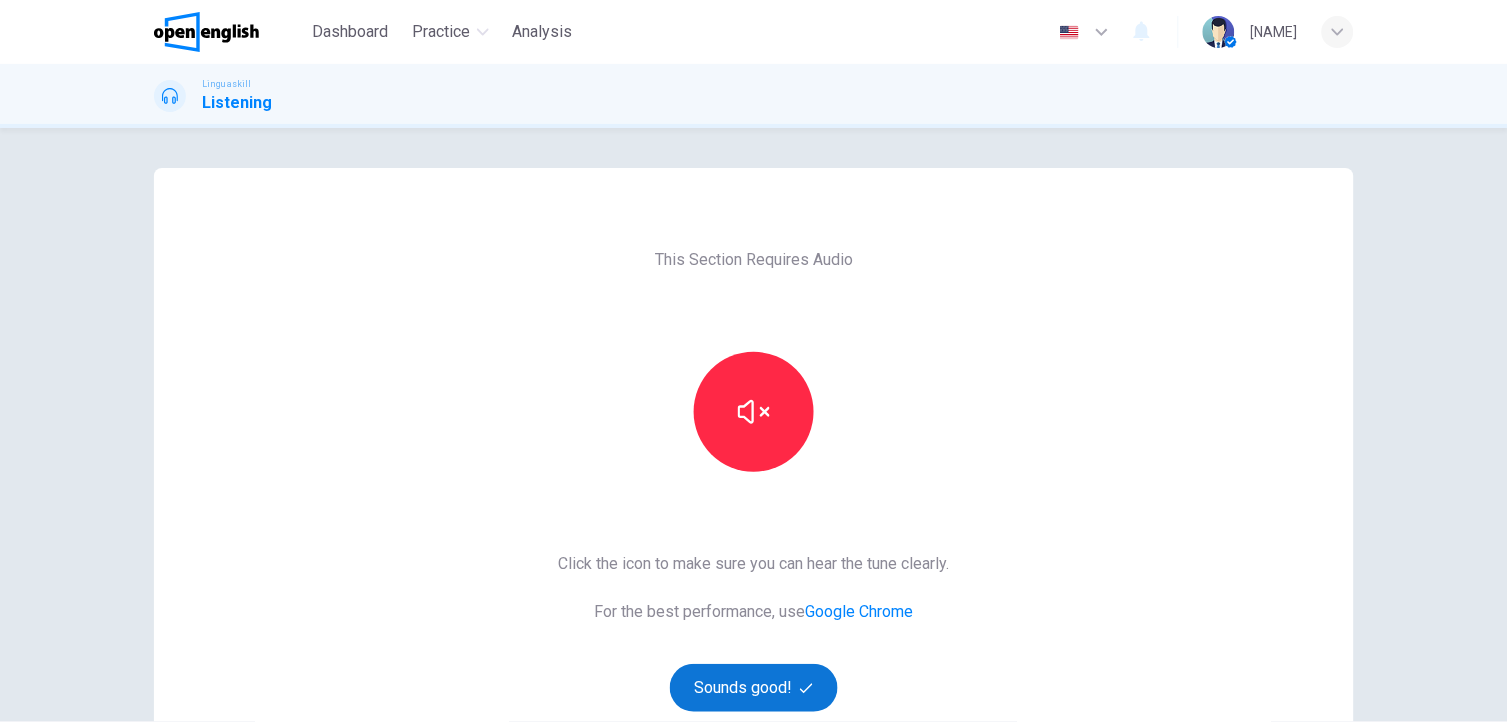 click on "Sounds good!" at bounding box center [754, 688] 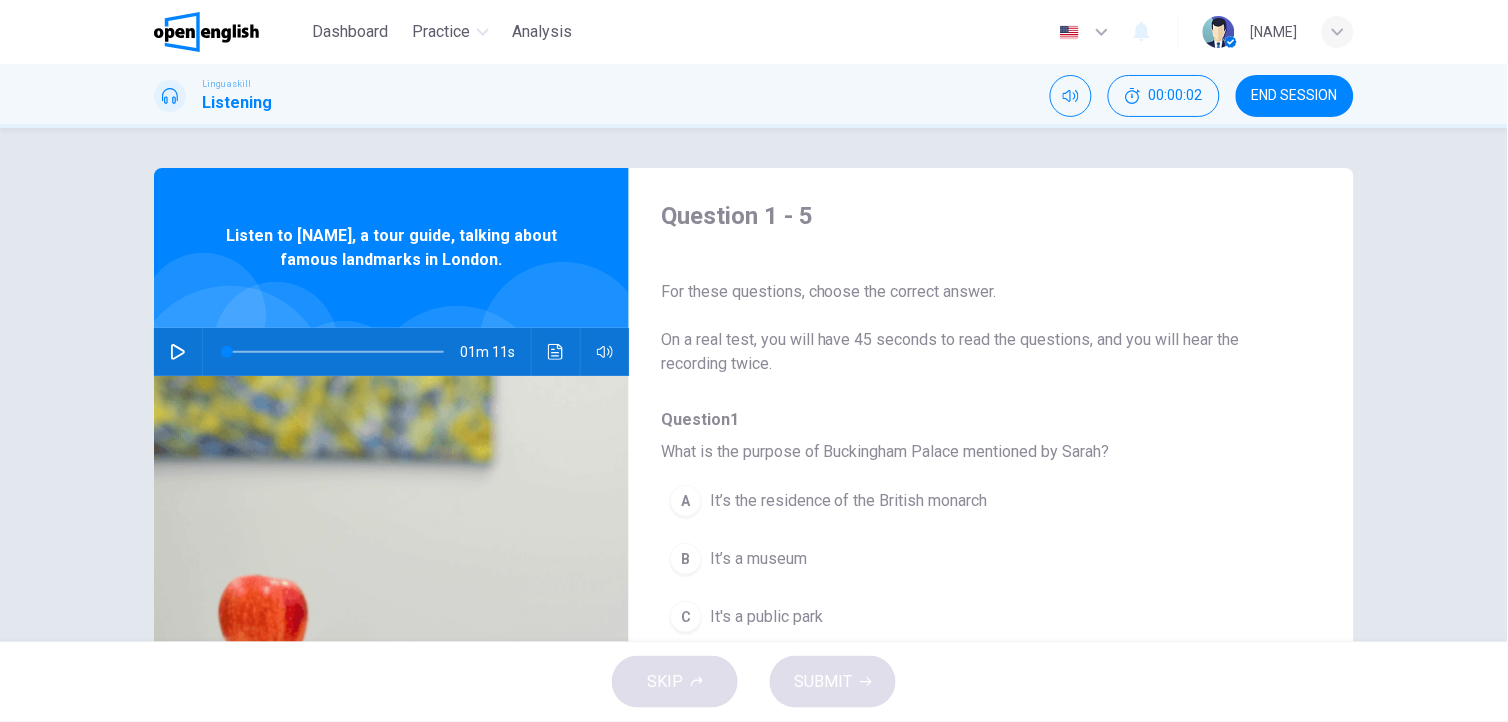 click 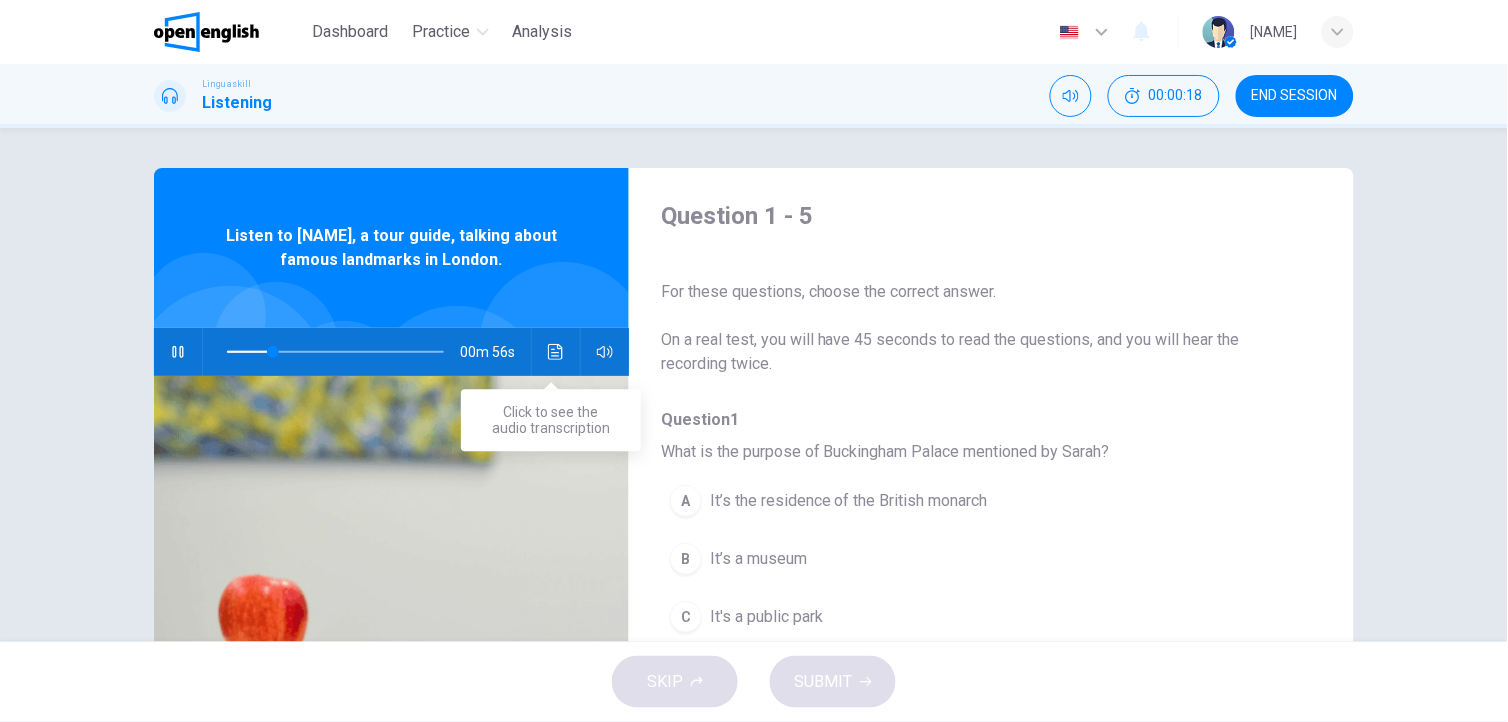 click 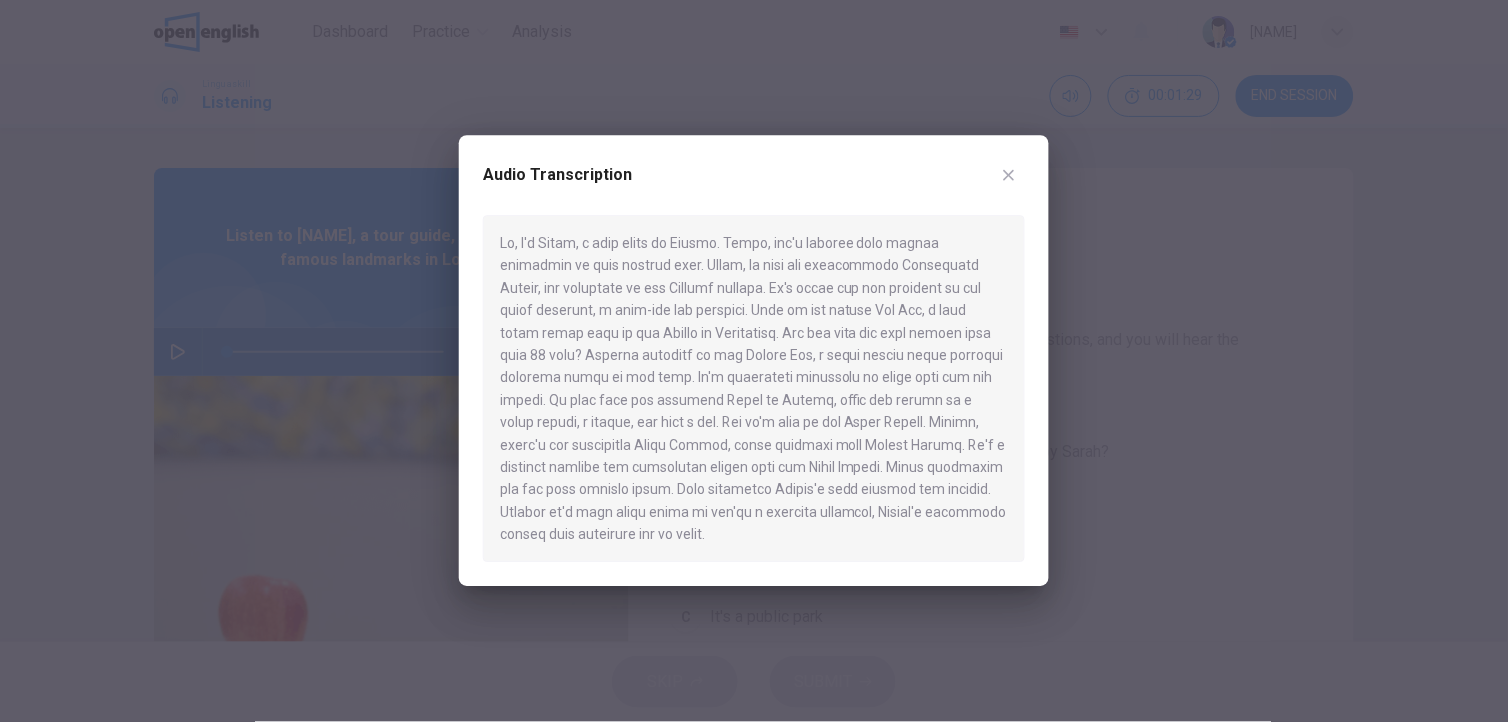 click 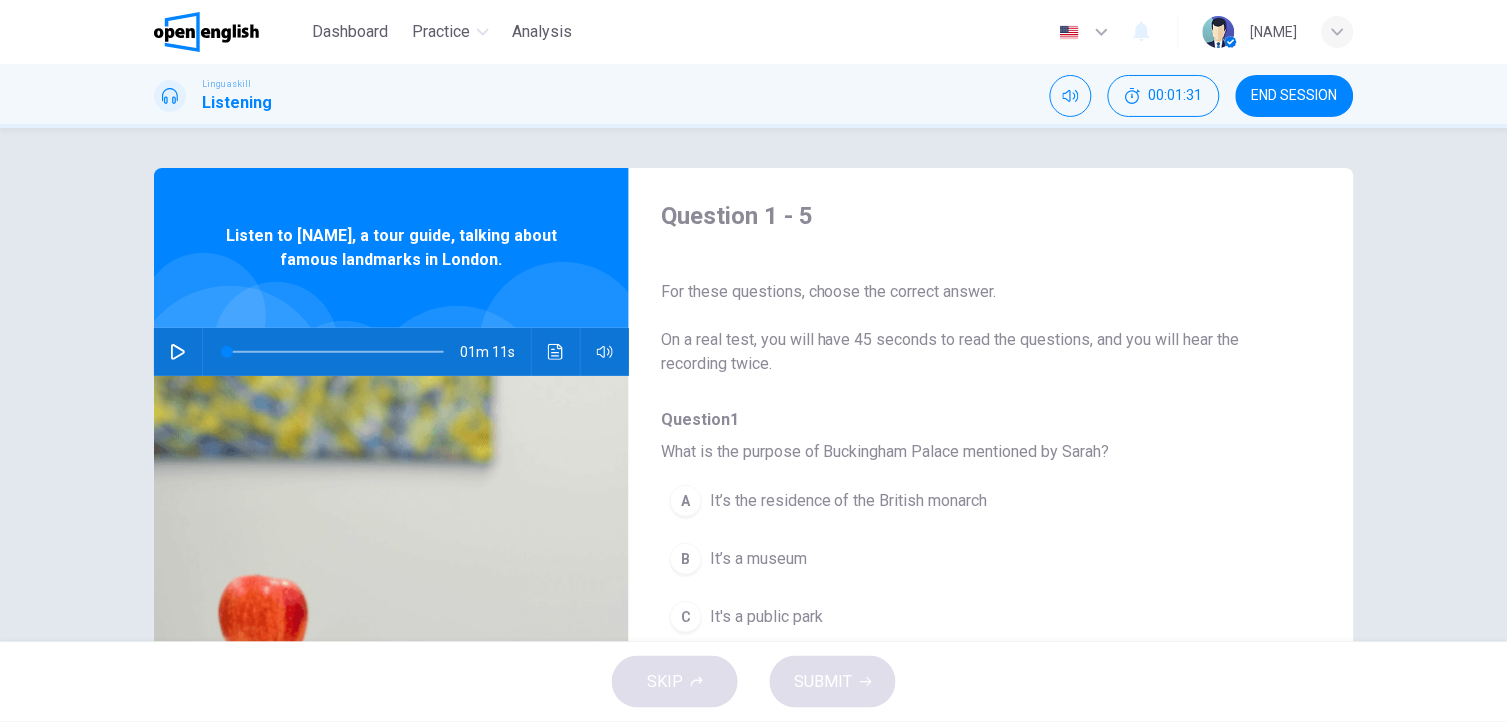 click 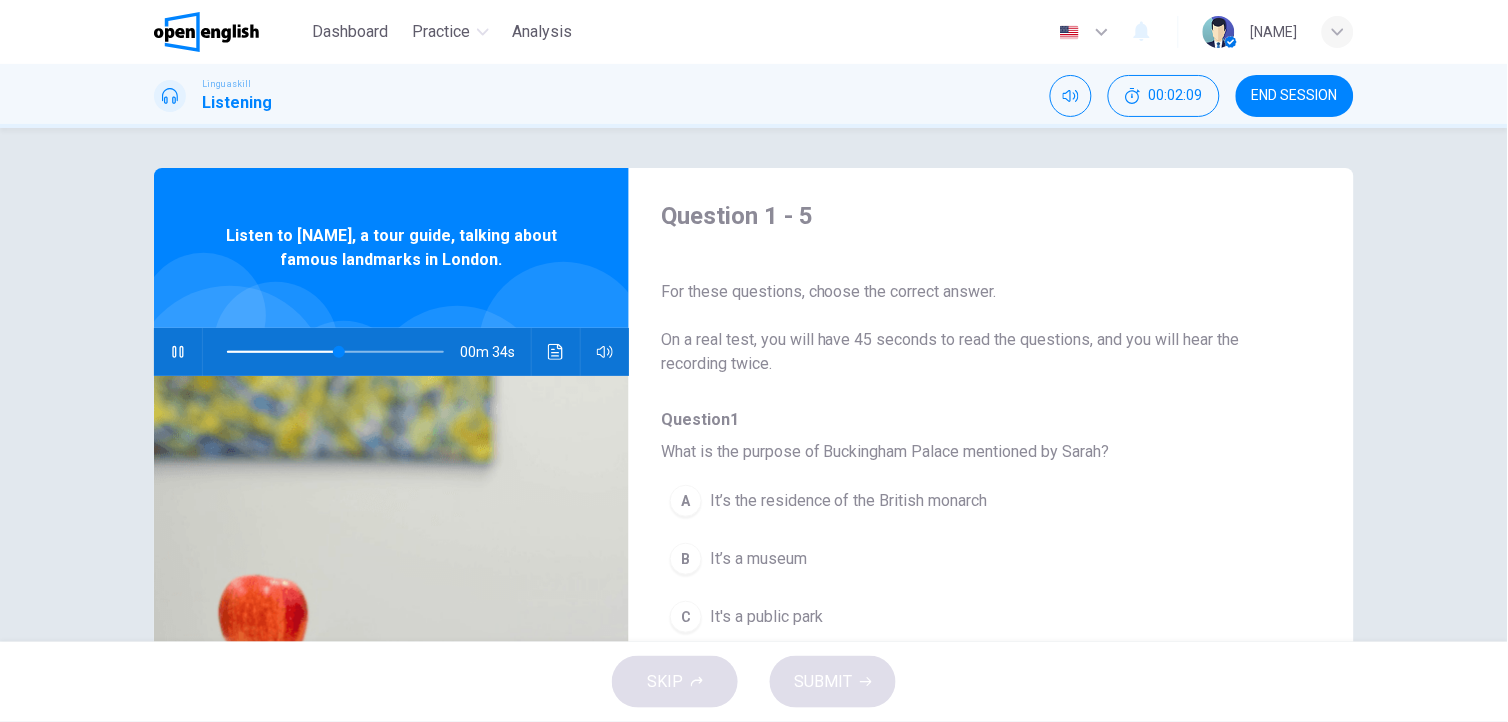 click on "It’s the residence of the British monarch" at bounding box center (849, 501) 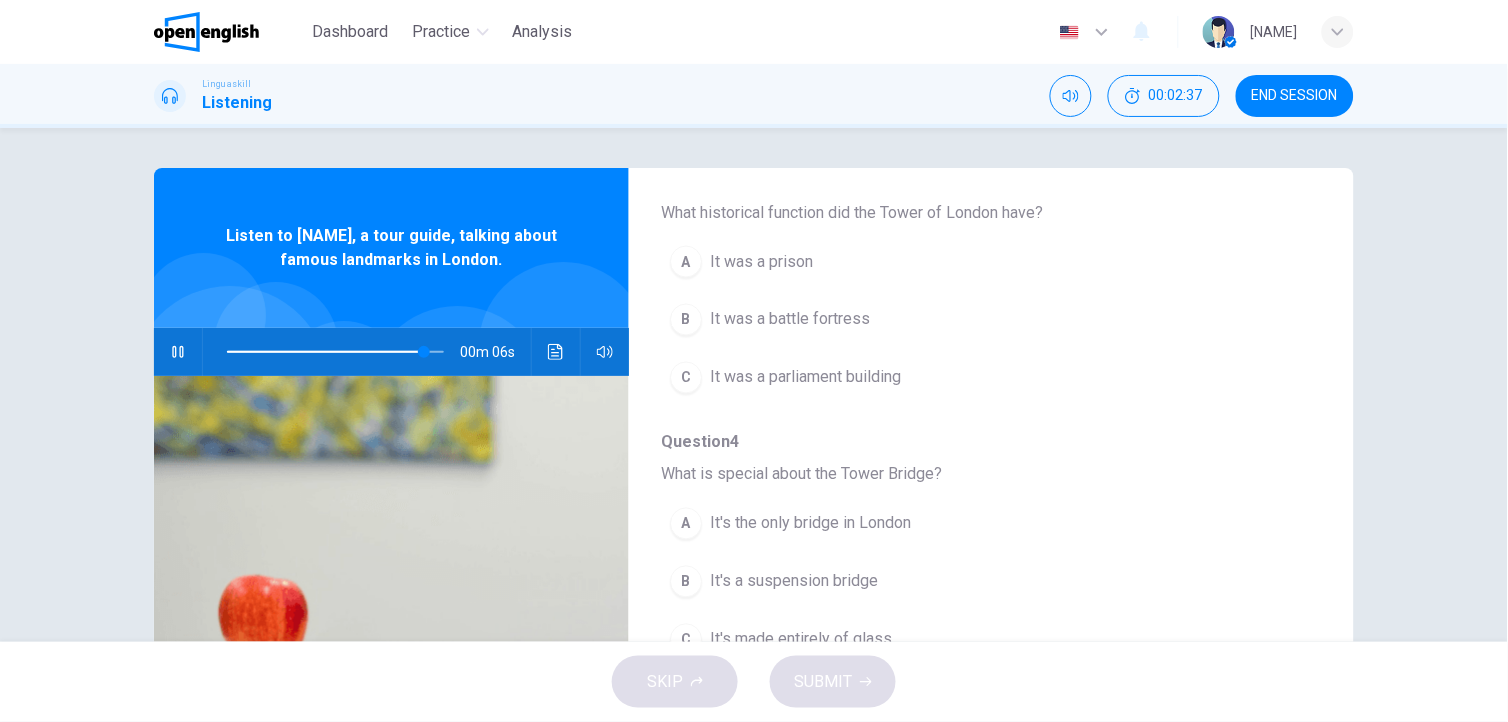 scroll, scrollTop: 774, scrollLeft: 0, axis: vertical 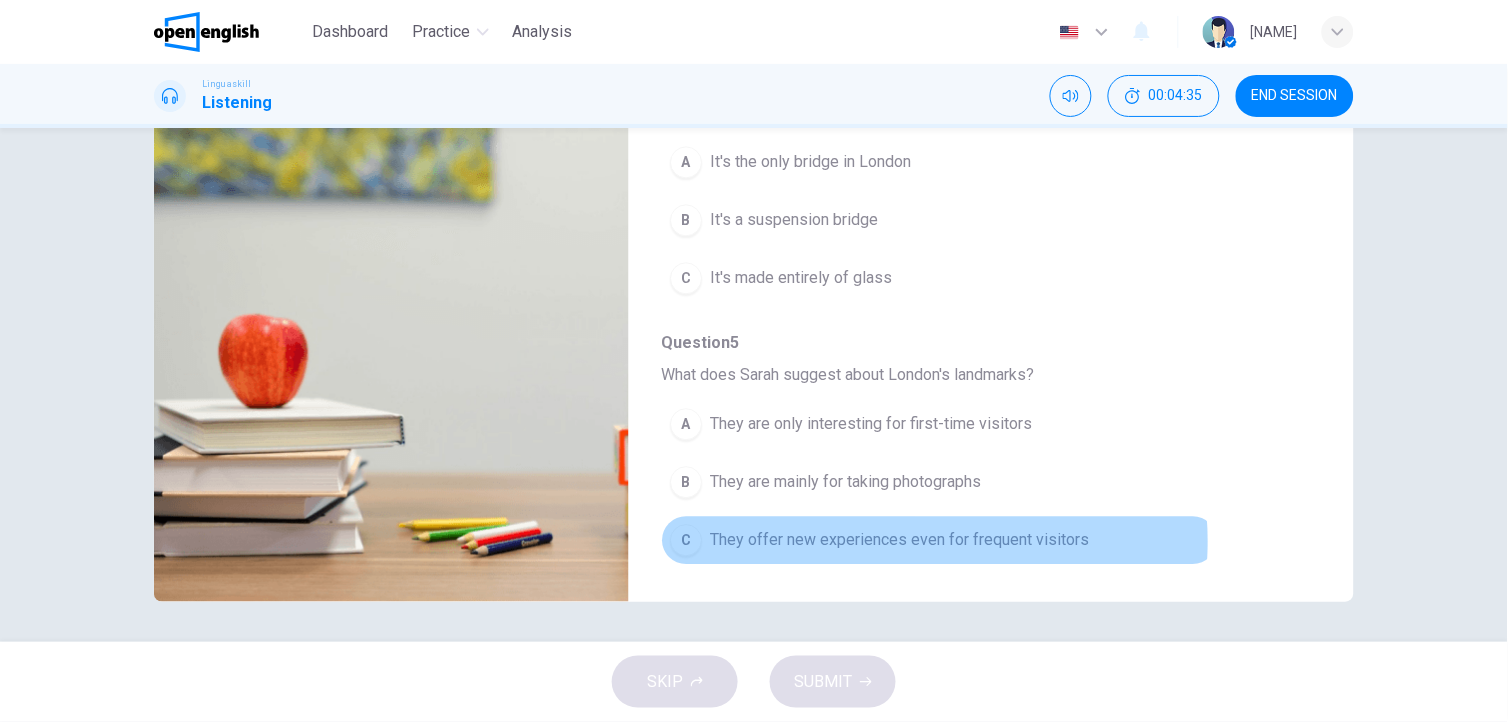 click on "They offer new experiences even for frequent visitors" at bounding box center [899, 541] 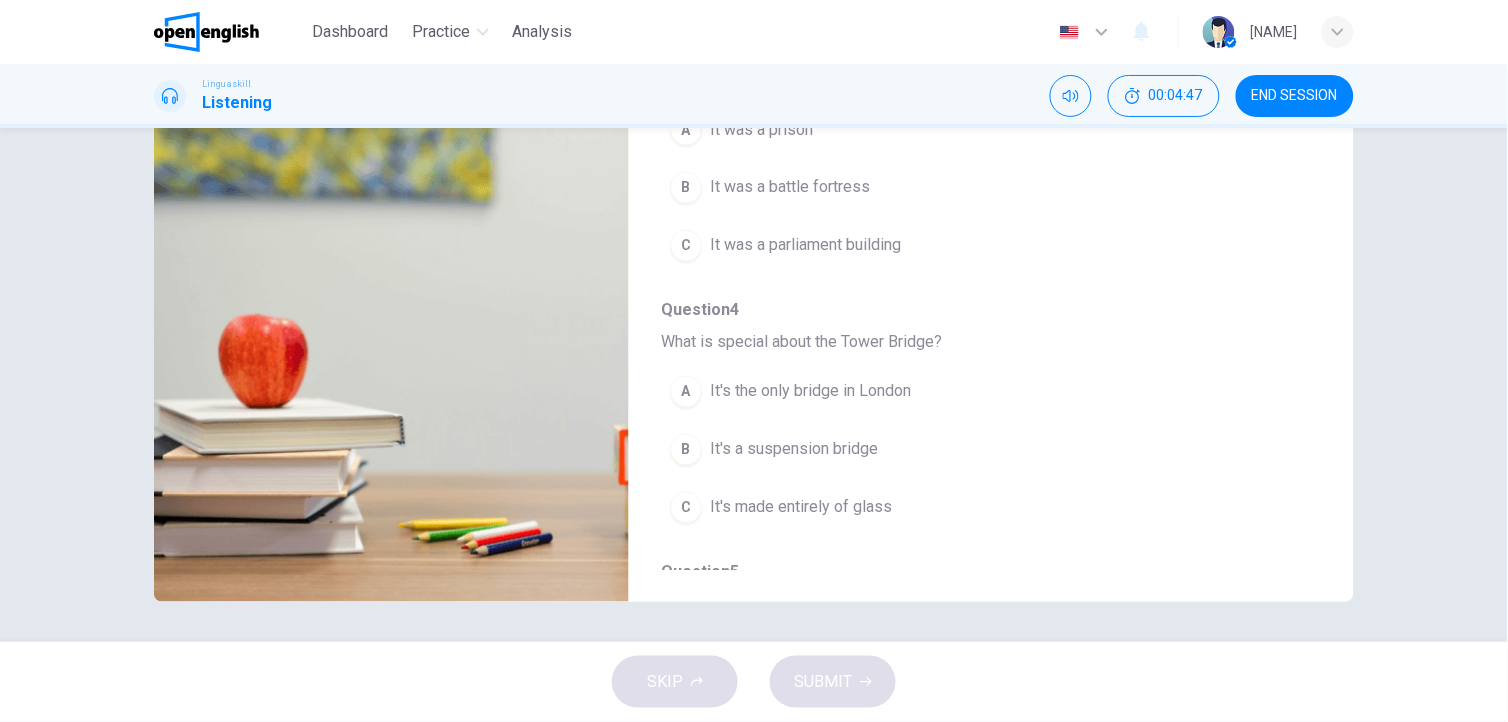 scroll, scrollTop: 628, scrollLeft: 0, axis: vertical 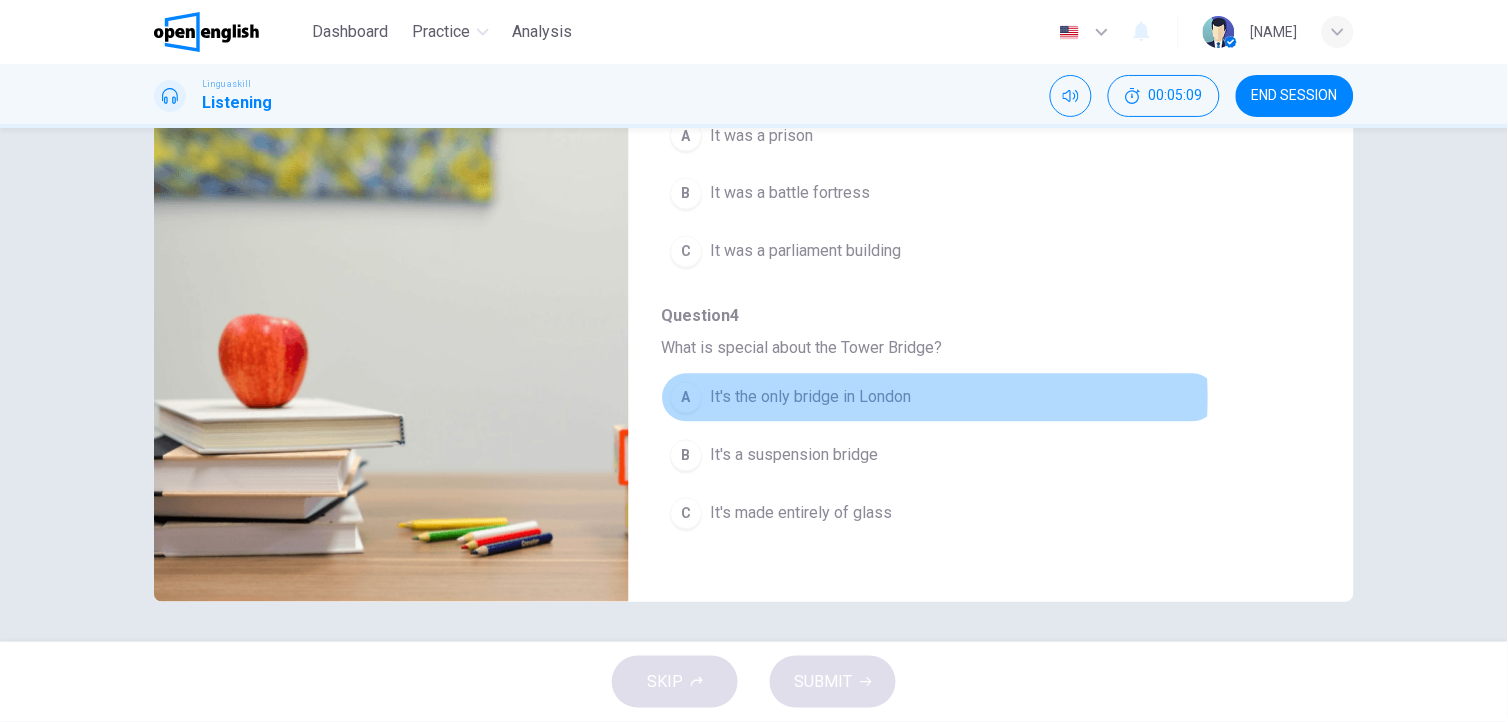 click on "It's the only bridge in London" at bounding box center [810, 398] 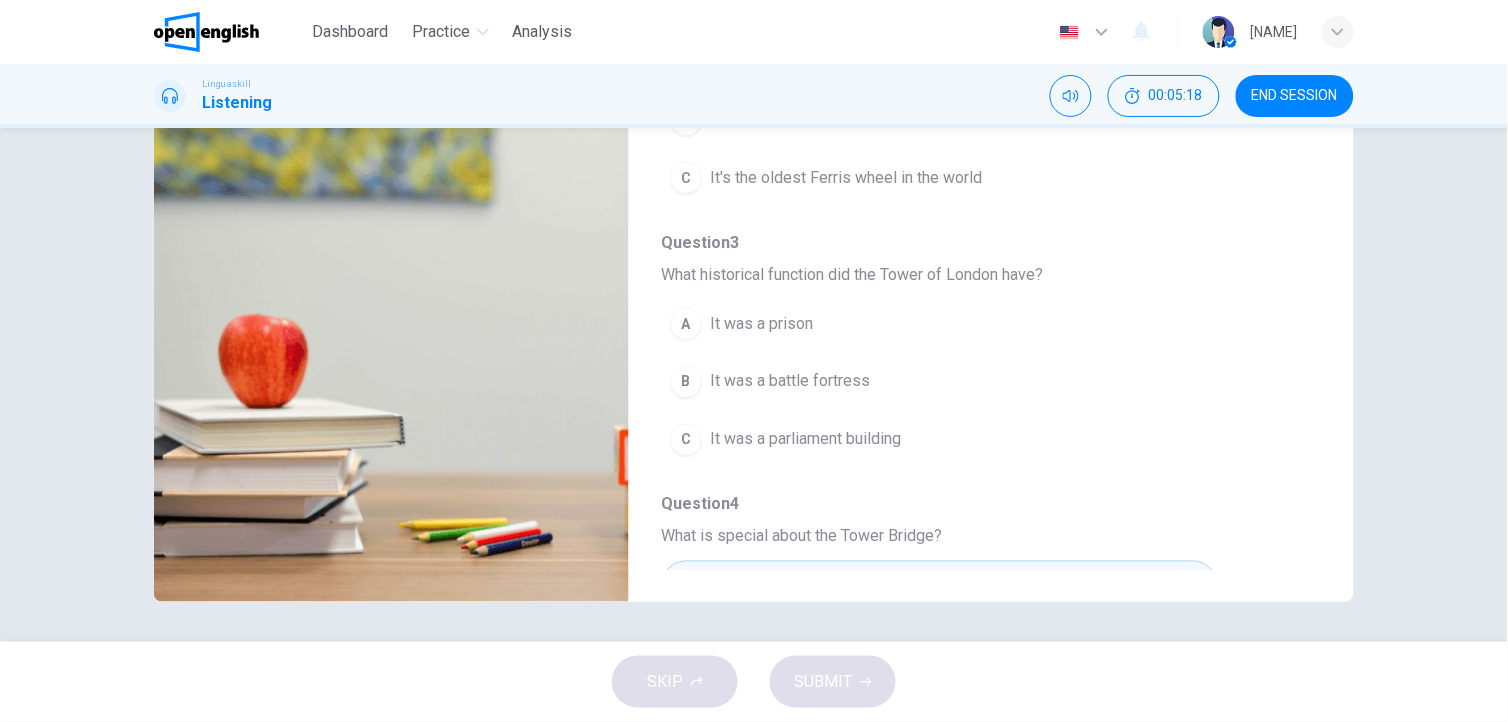 scroll, scrollTop: 431, scrollLeft: 0, axis: vertical 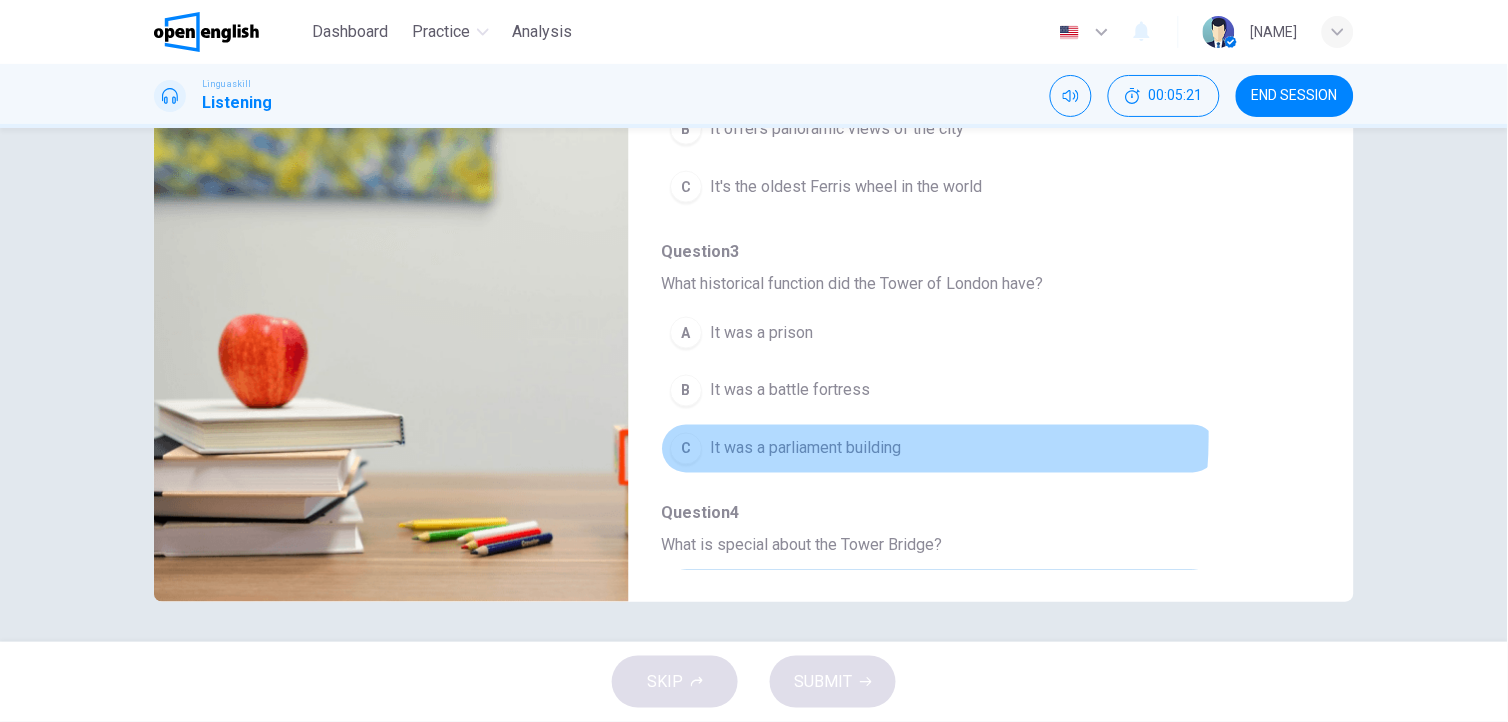 click on "It was a parliament building" at bounding box center [805, 449] 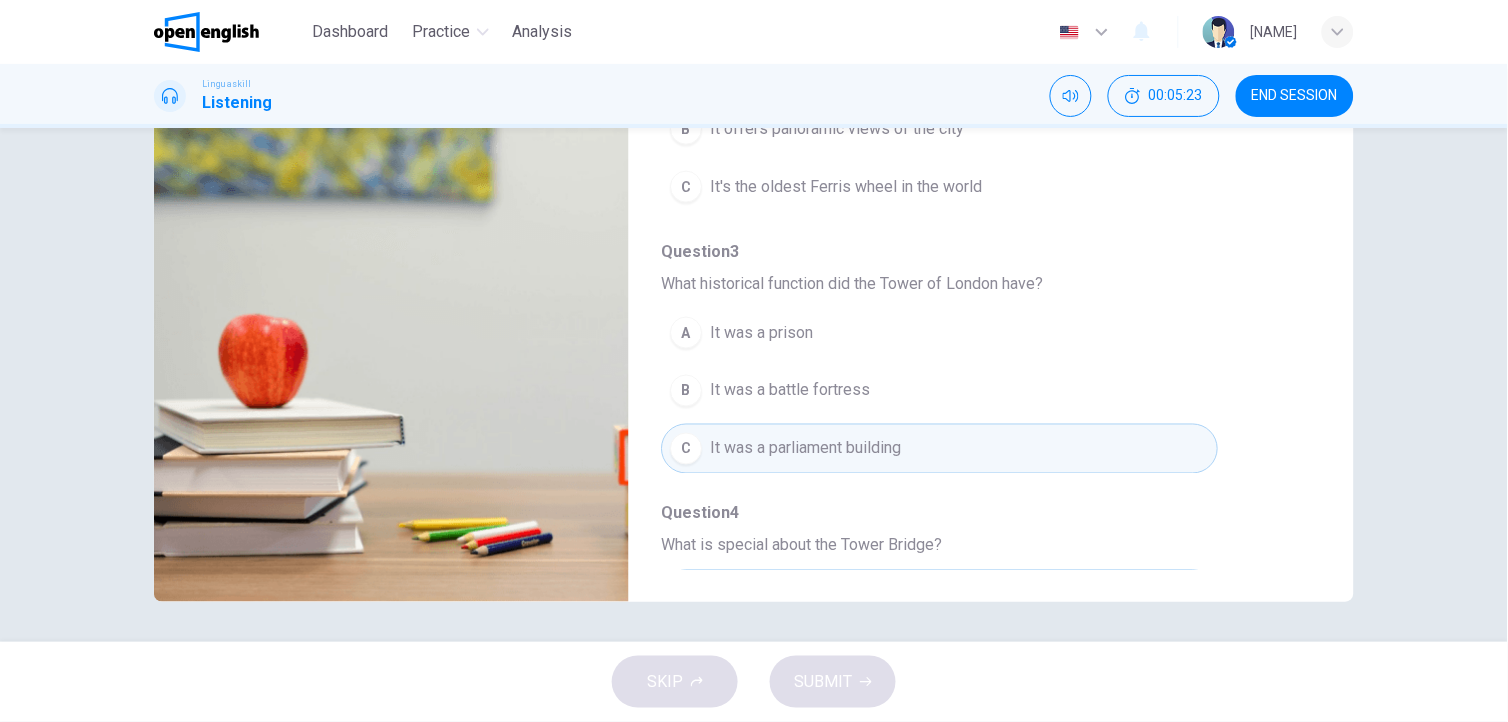 click on "It was a prison" at bounding box center [761, 333] 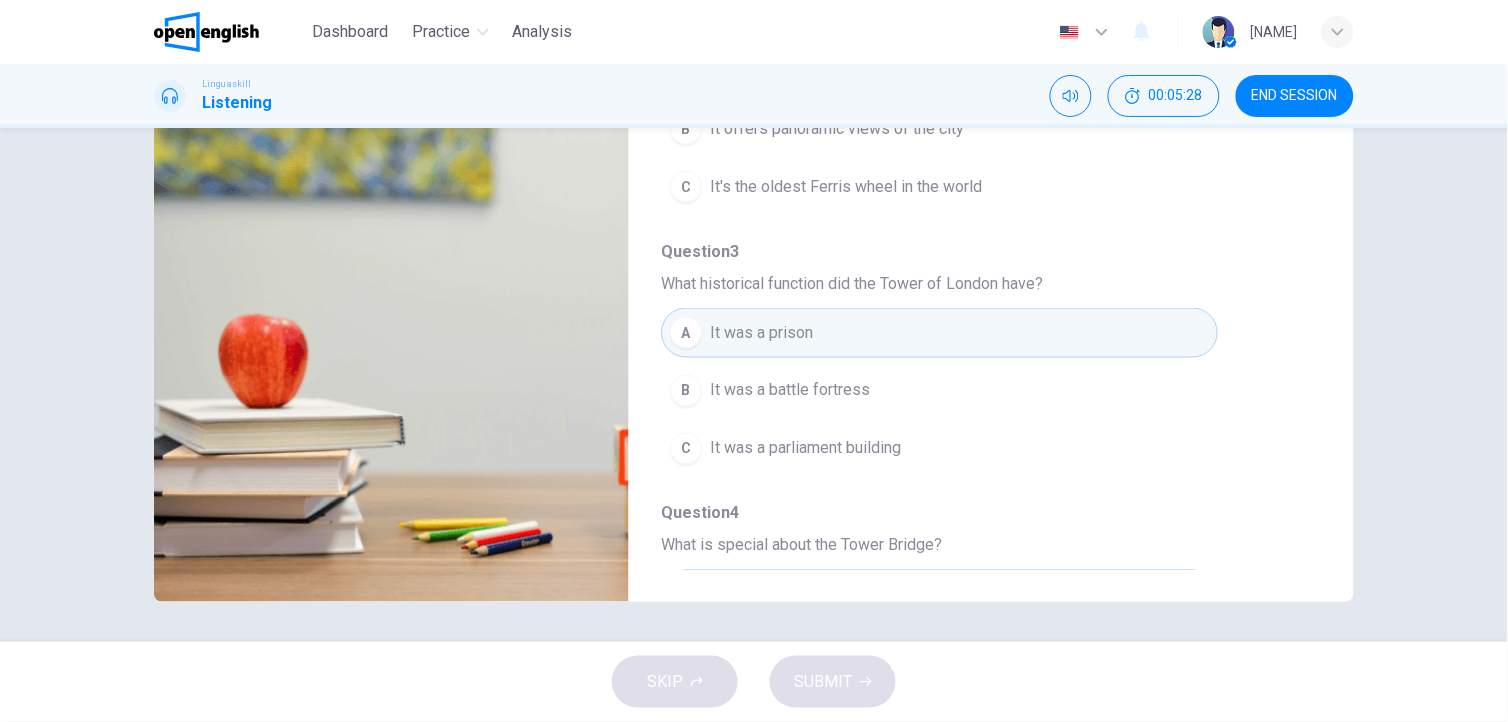 click on "It was a parliament building" at bounding box center [805, 449] 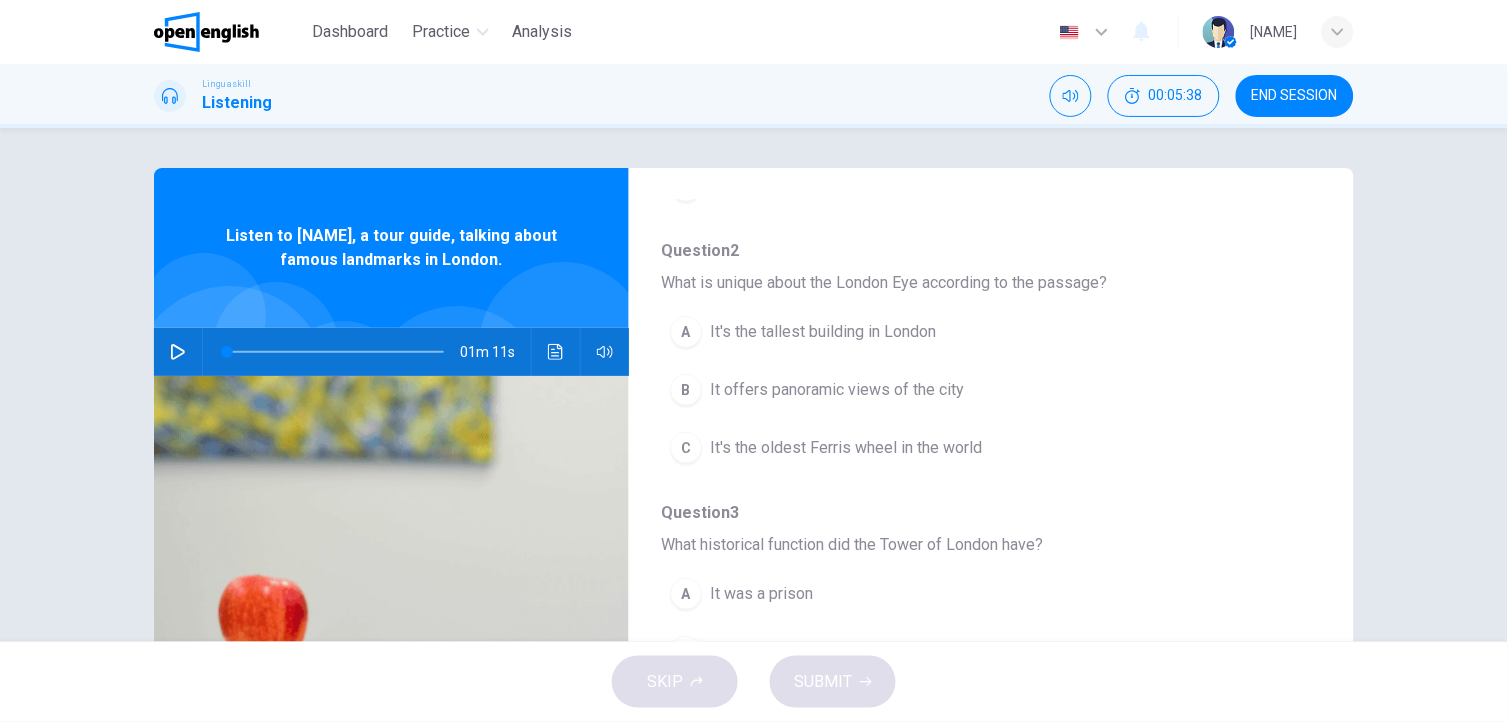 scroll, scrollTop: 261, scrollLeft: 0, axis: vertical 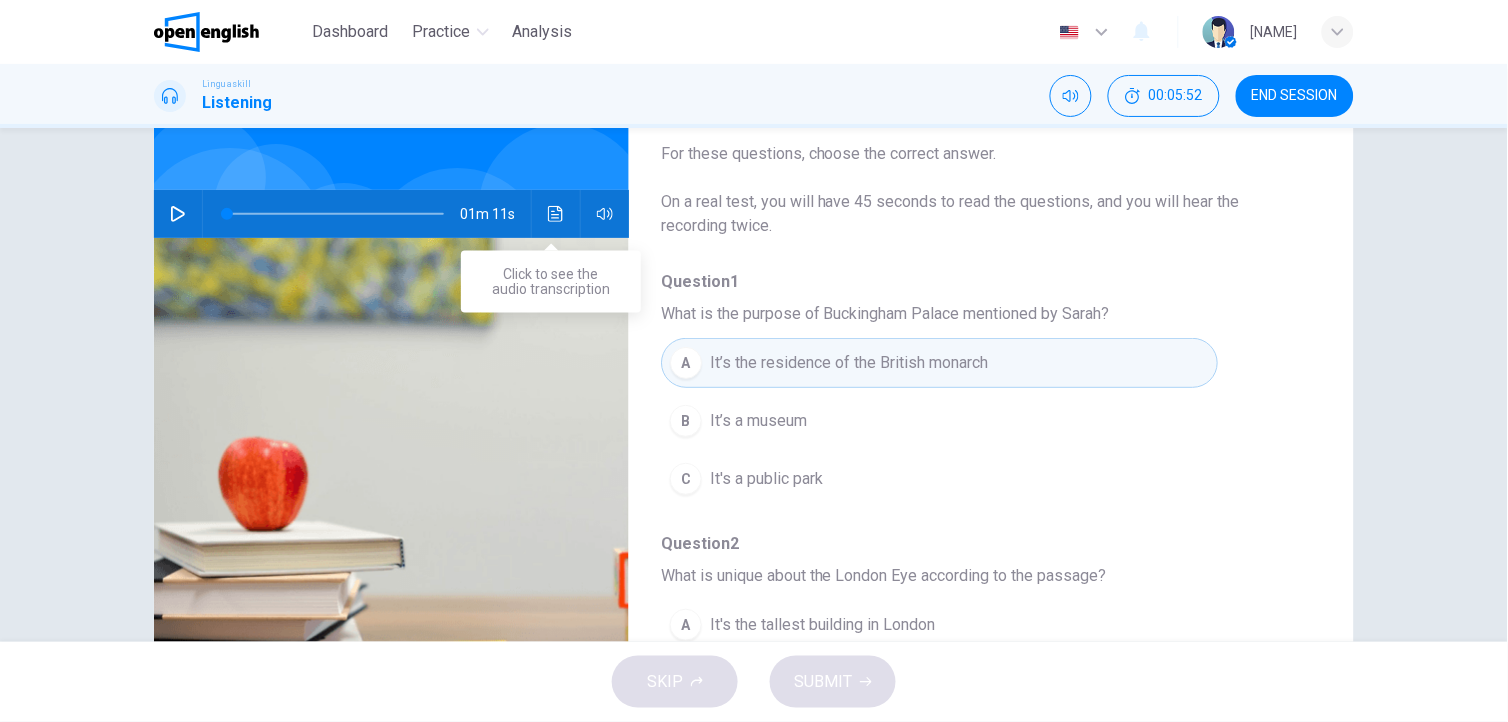 click 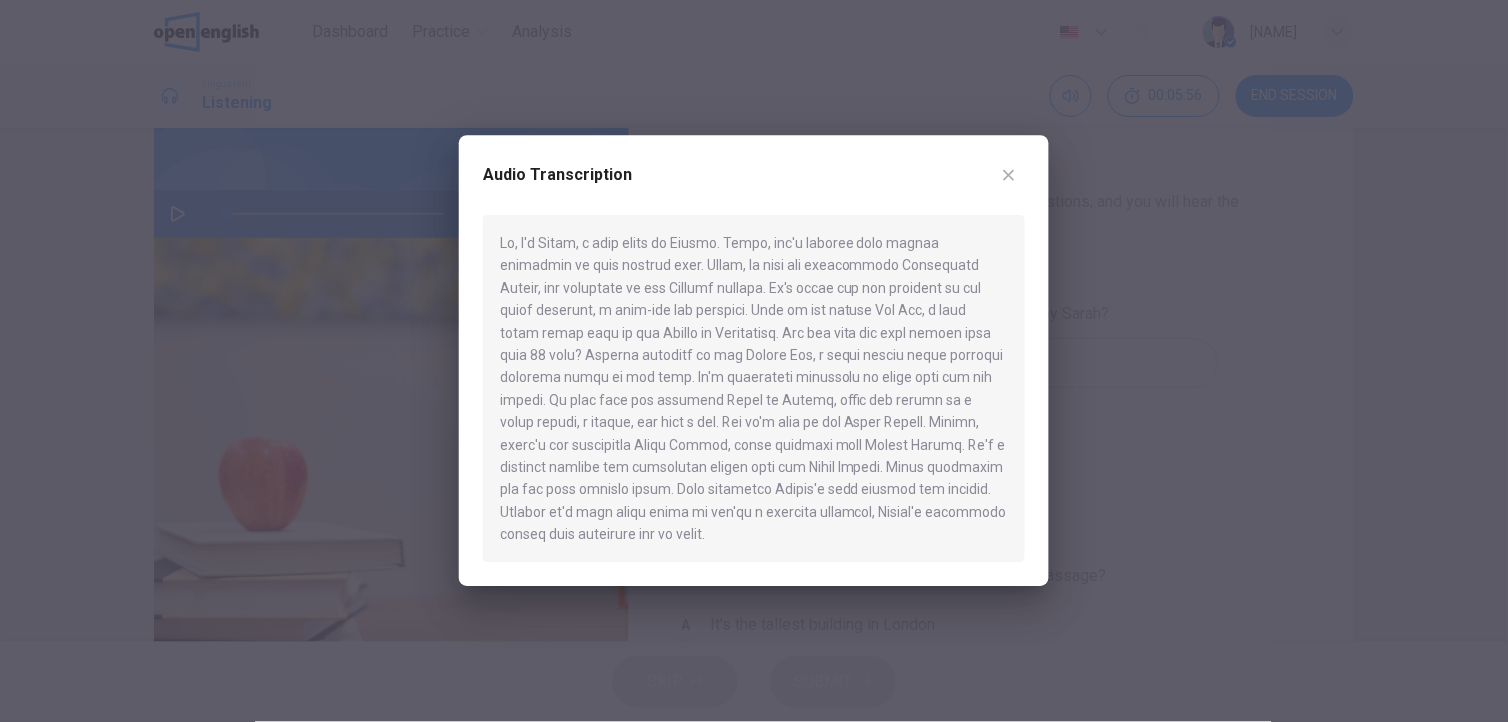 click 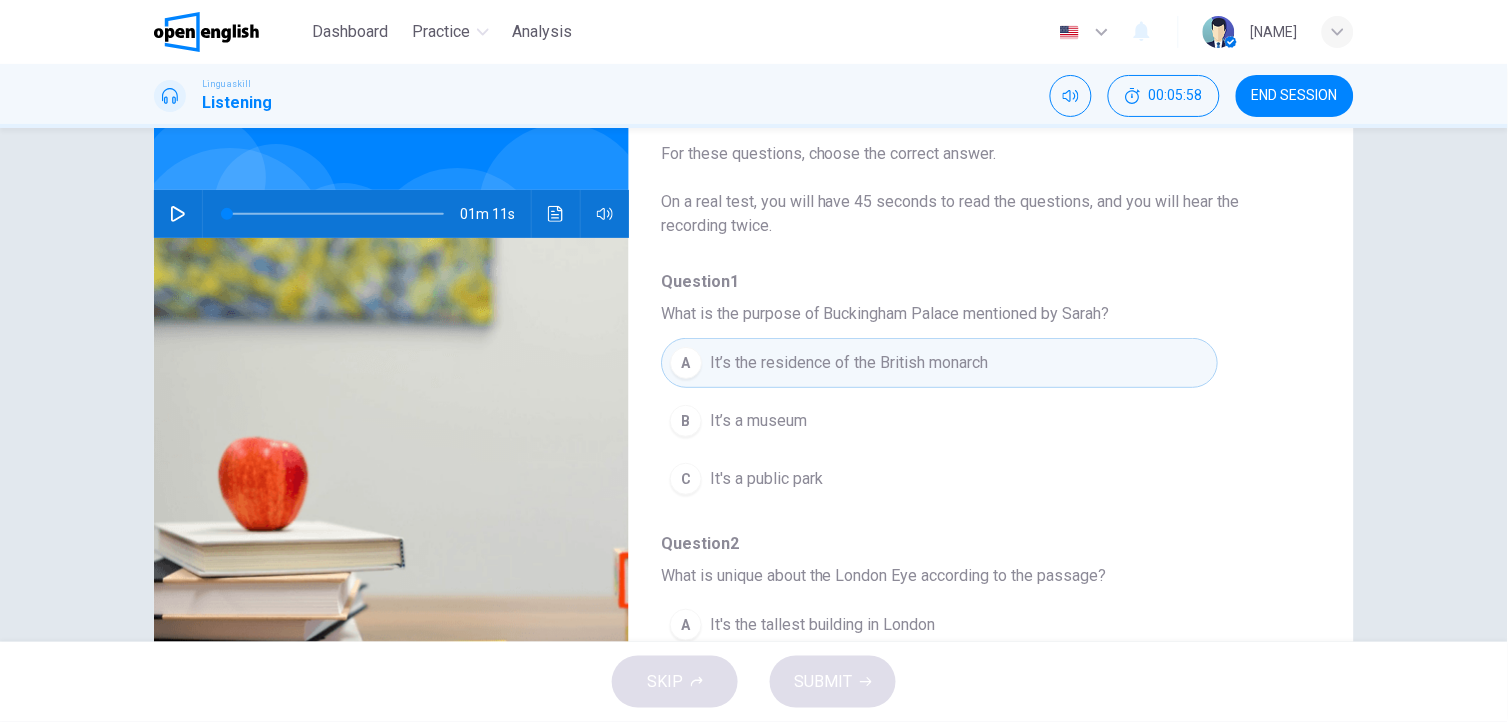 click 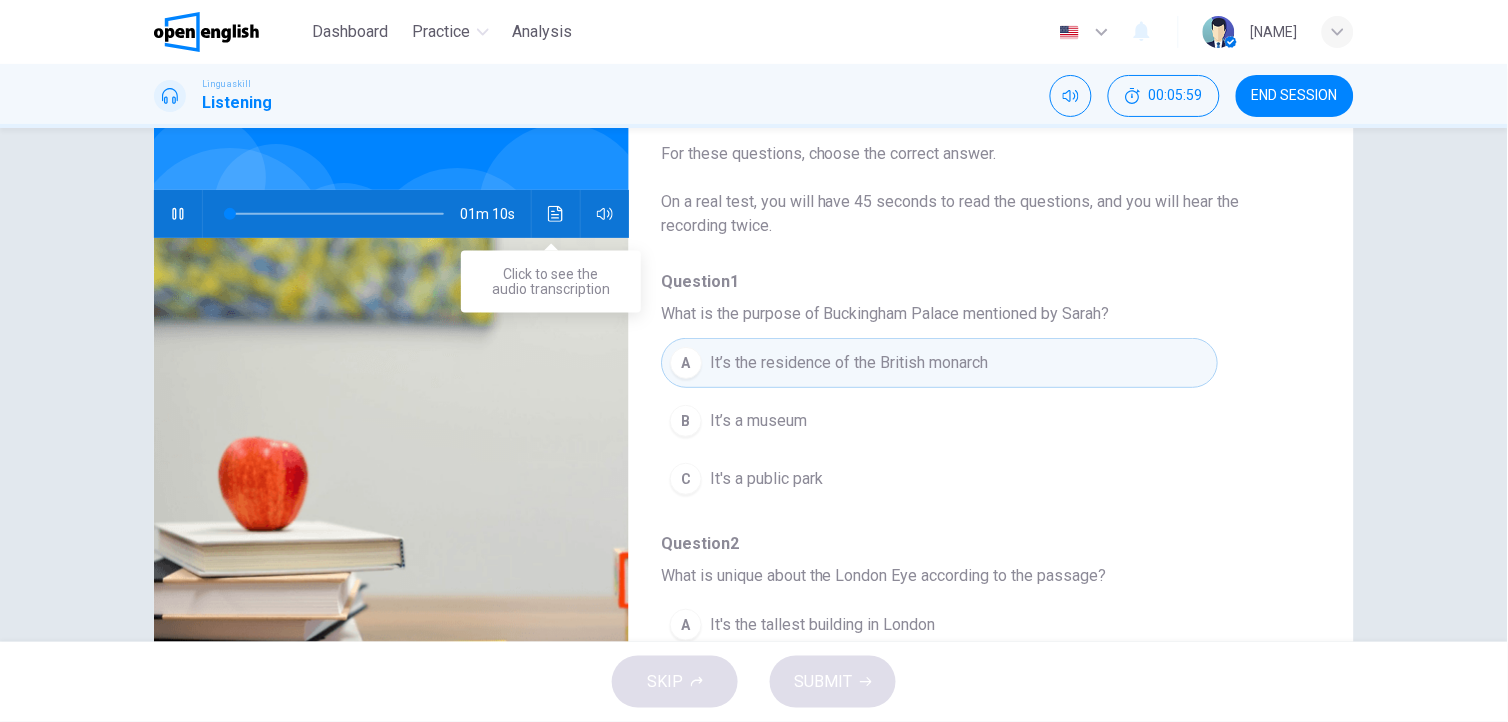 click 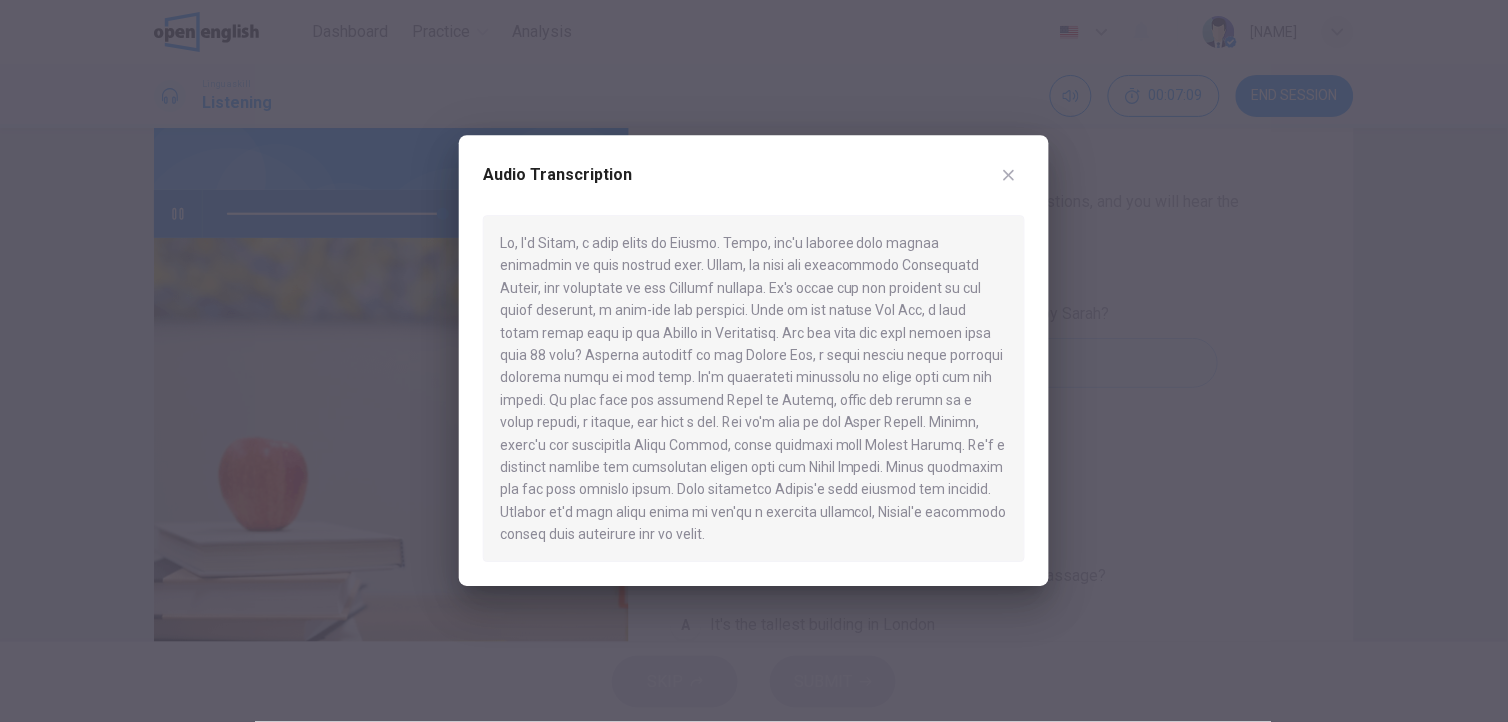 type on "*" 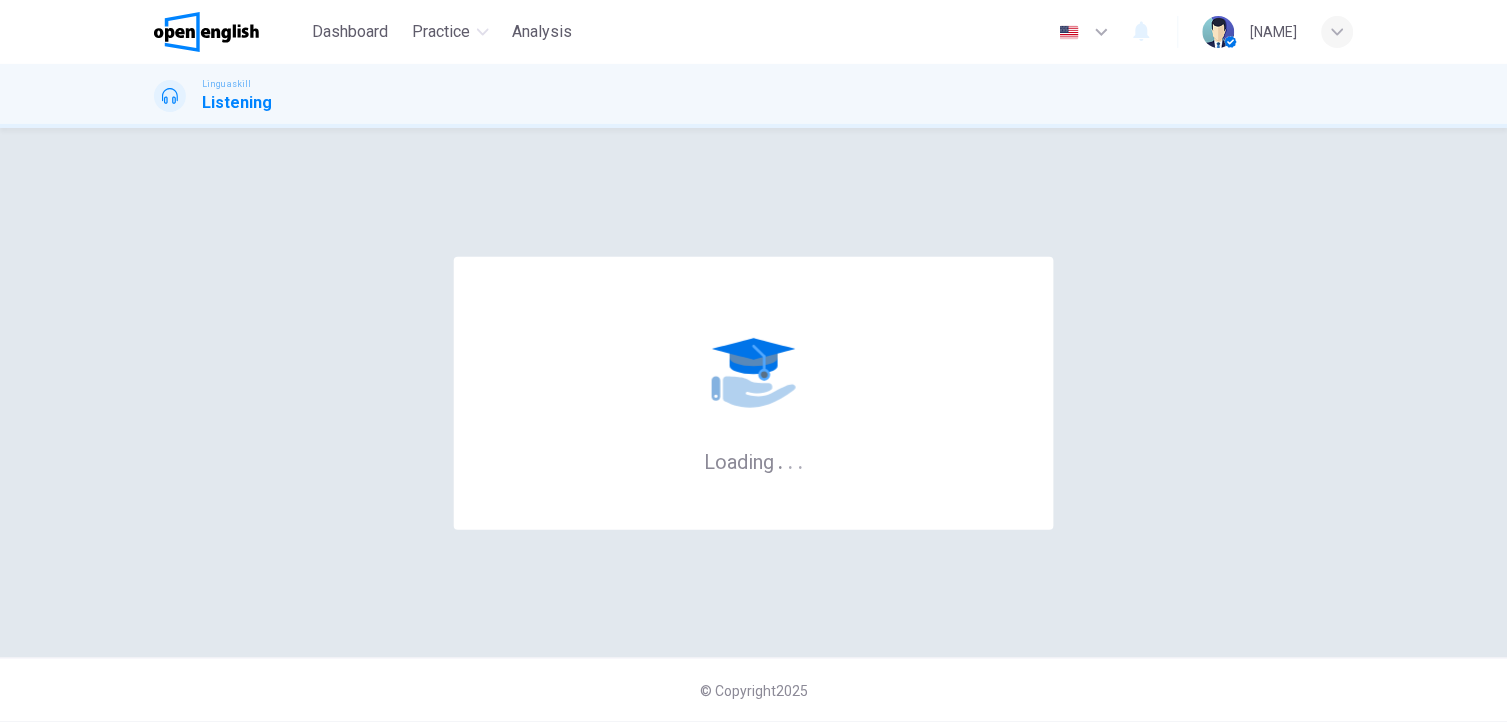 scroll, scrollTop: 0, scrollLeft: 0, axis: both 